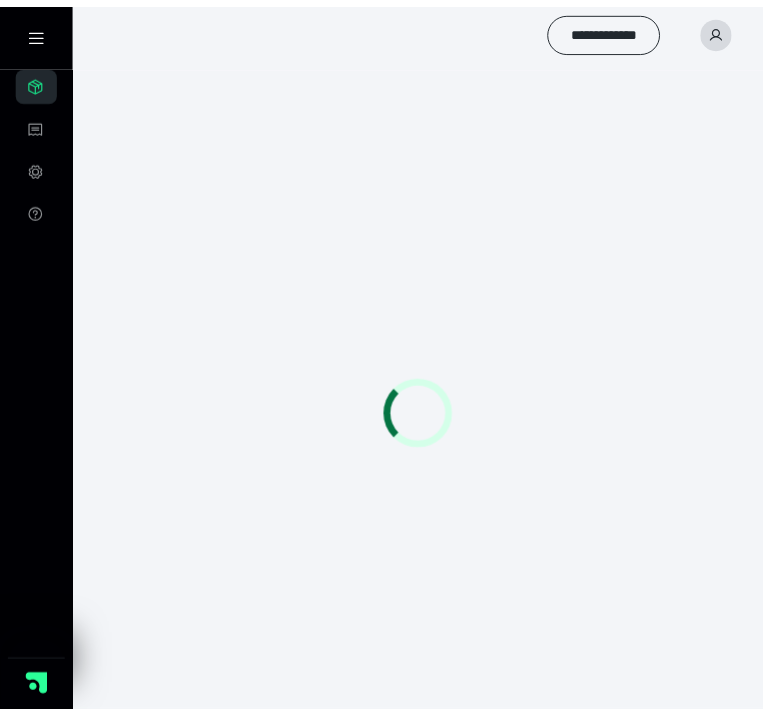 scroll, scrollTop: 0, scrollLeft: 0, axis: both 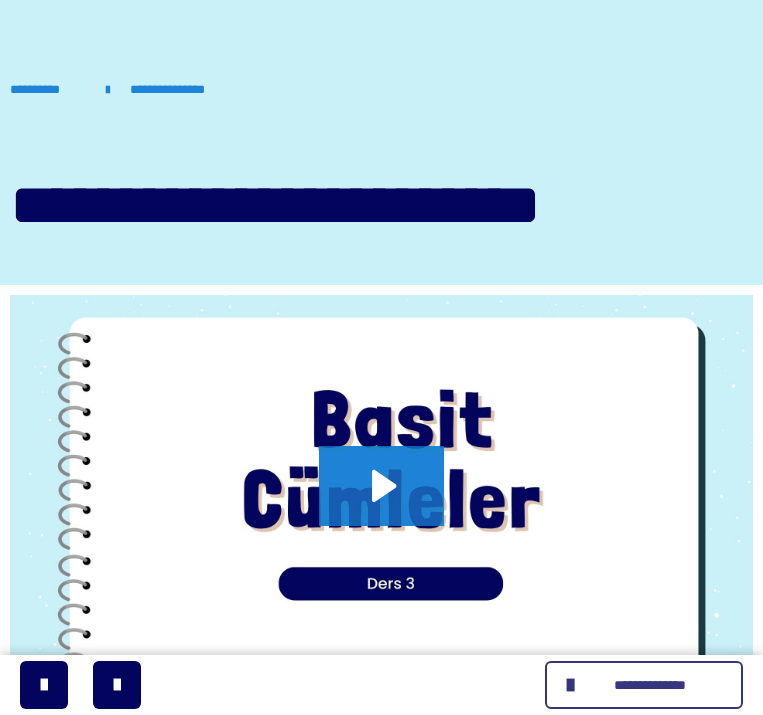 click on "**********" at bounding box center (650, 685) 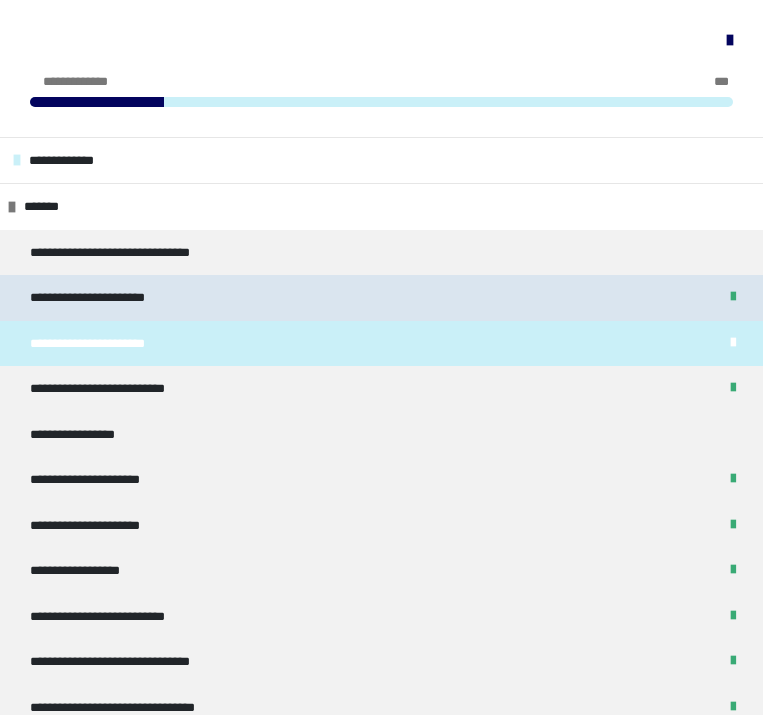 scroll, scrollTop: 4, scrollLeft: 0, axis: vertical 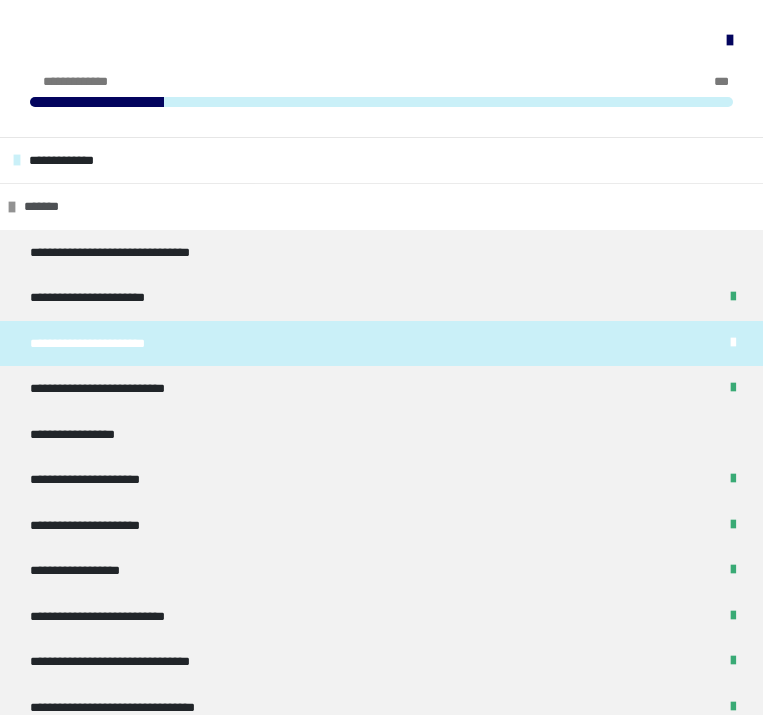 click on "*******" at bounding box center (381, 206) 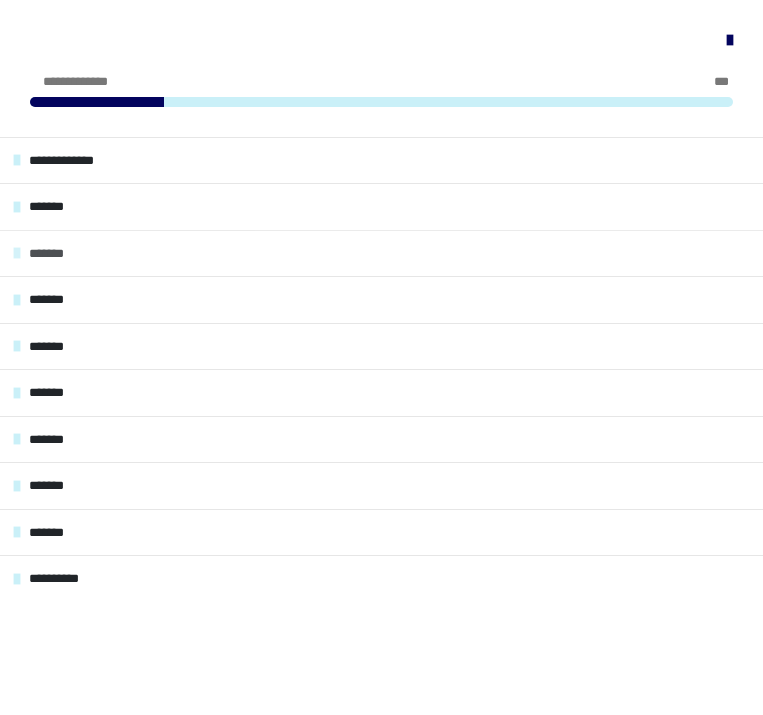 click on "*******" at bounding box center (381, 253) 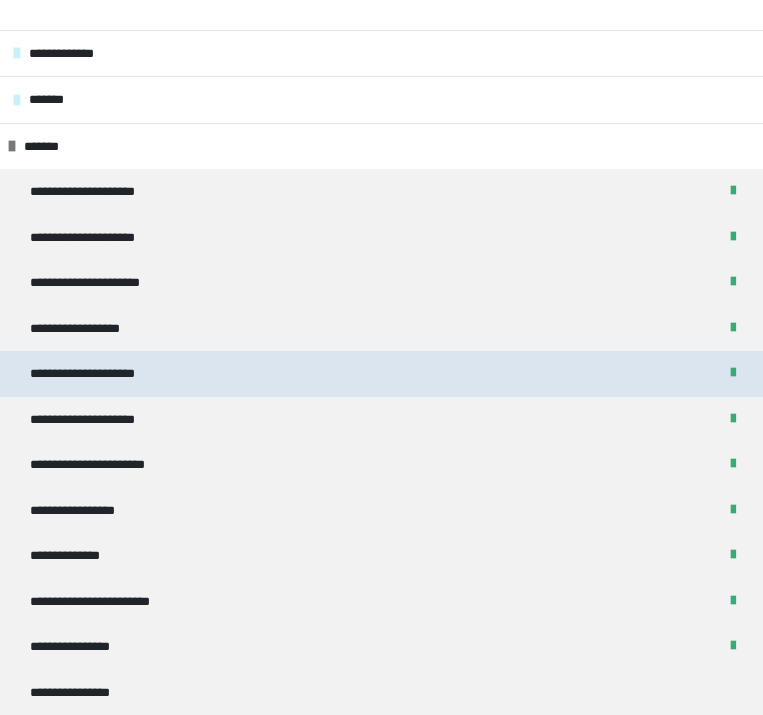 scroll, scrollTop: 0, scrollLeft: 0, axis: both 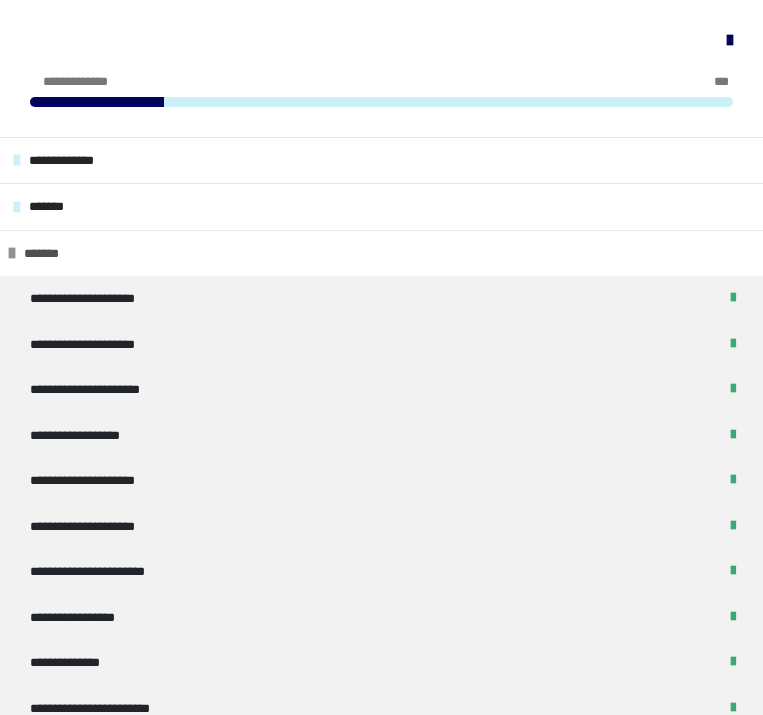 click on "*******" at bounding box center (381, 253) 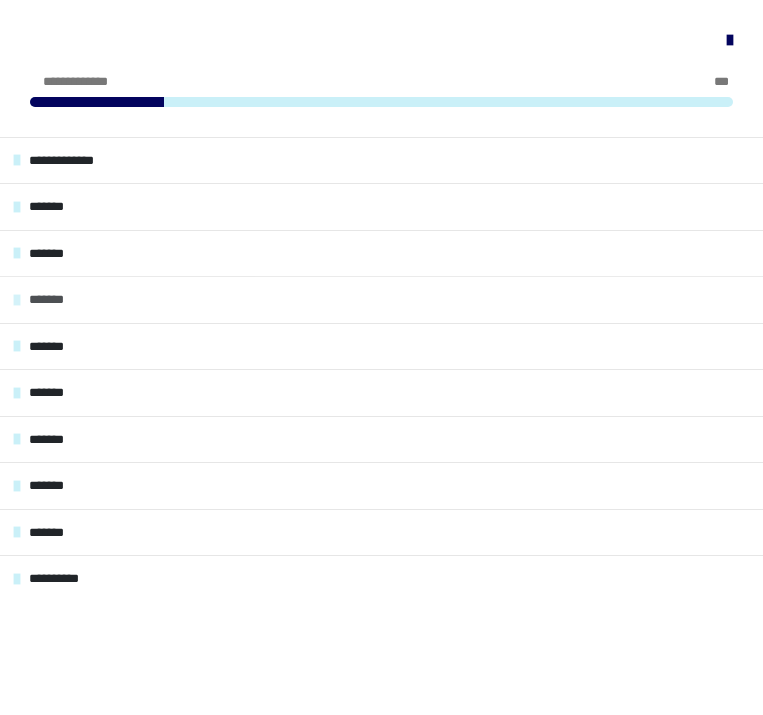 click on "*******" at bounding box center (381, 299) 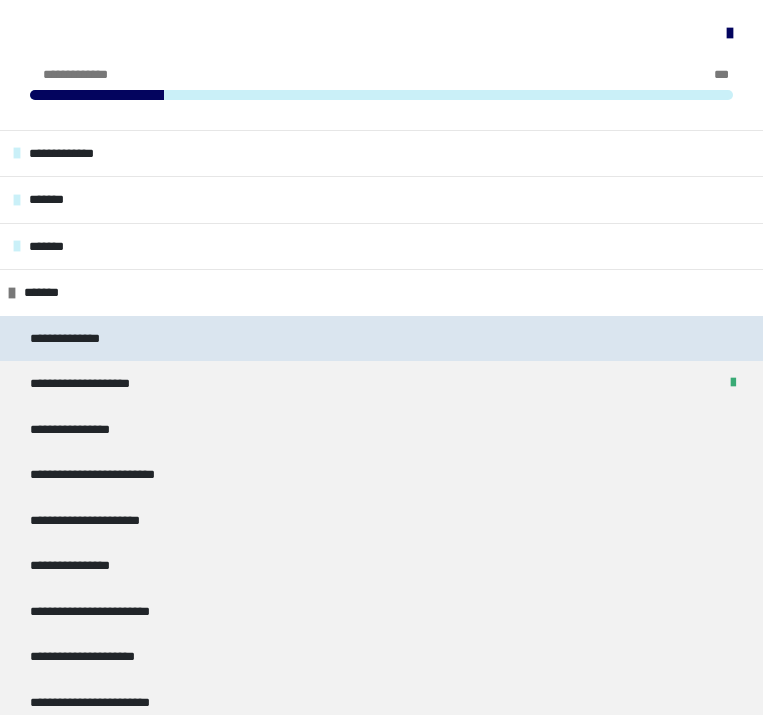 scroll, scrollTop: 22, scrollLeft: 0, axis: vertical 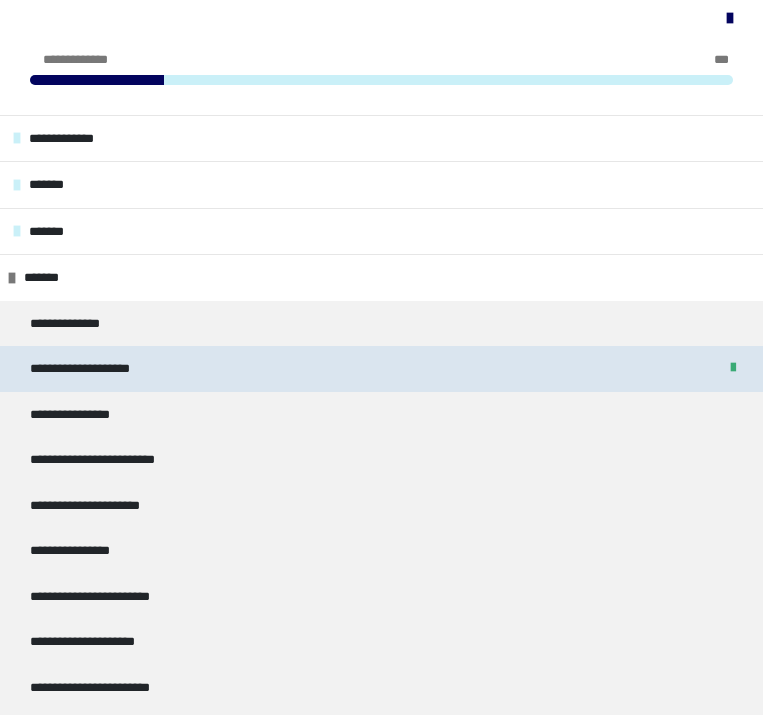 click on "**********" at bounding box center (381, 369) 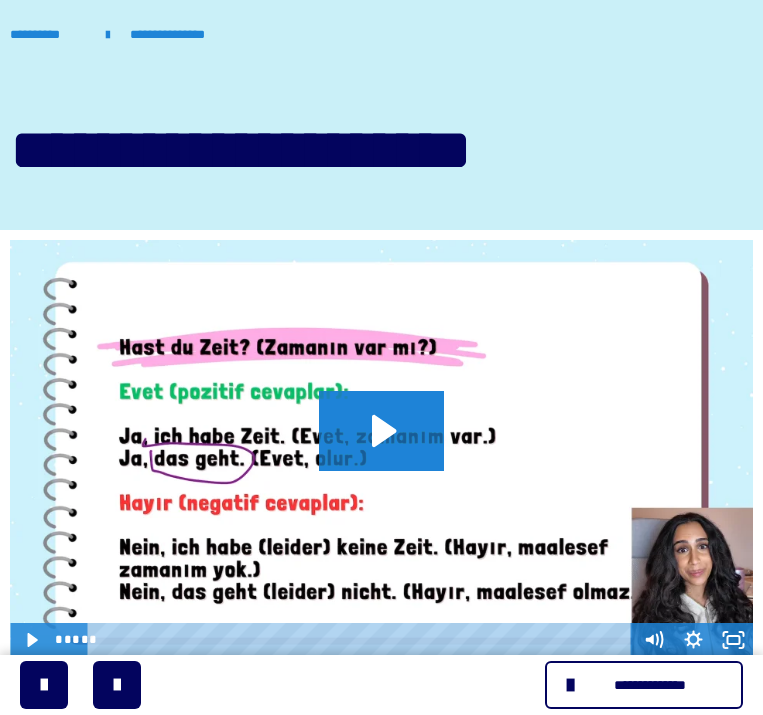 scroll, scrollTop: 0, scrollLeft: 0, axis: both 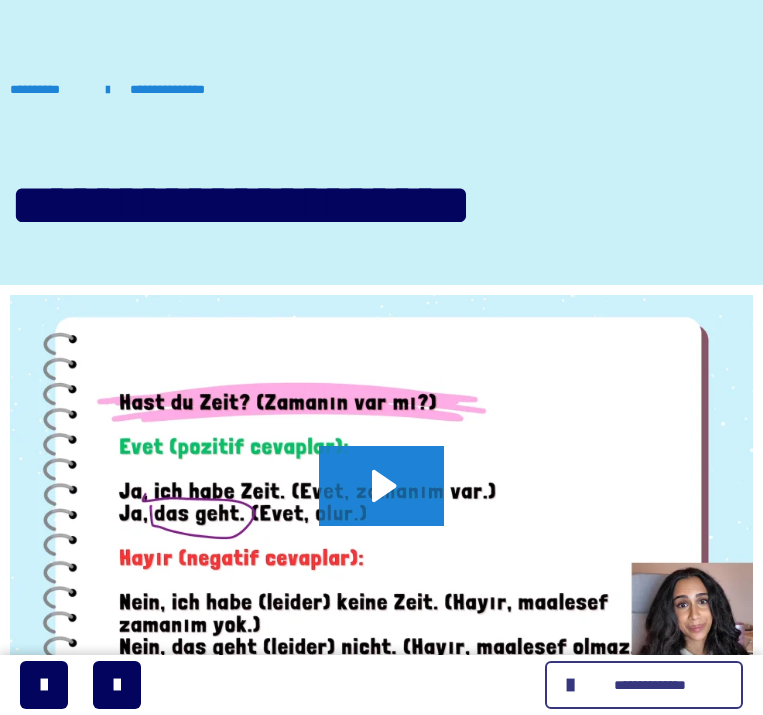 click on "**********" at bounding box center [644, 685] 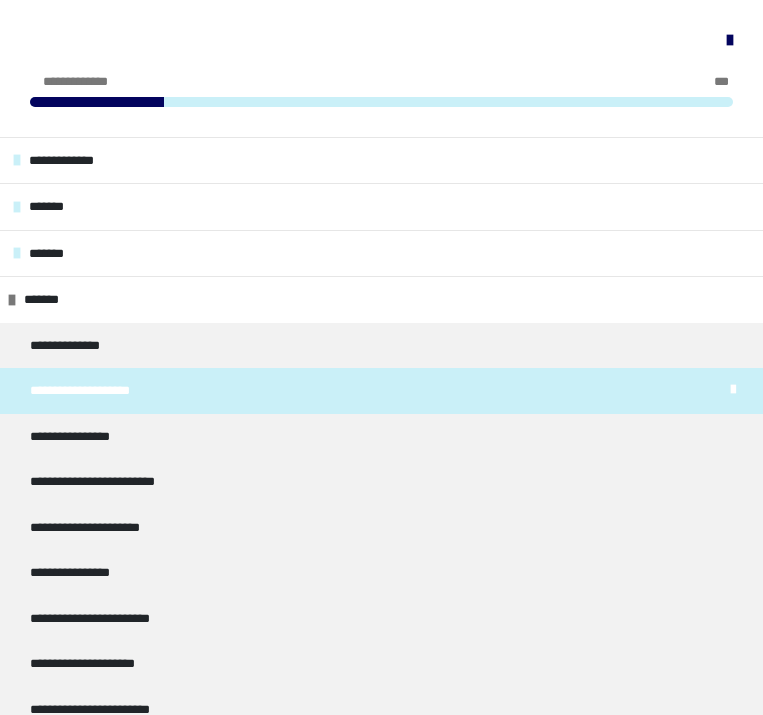 scroll, scrollTop: 0, scrollLeft: 0, axis: both 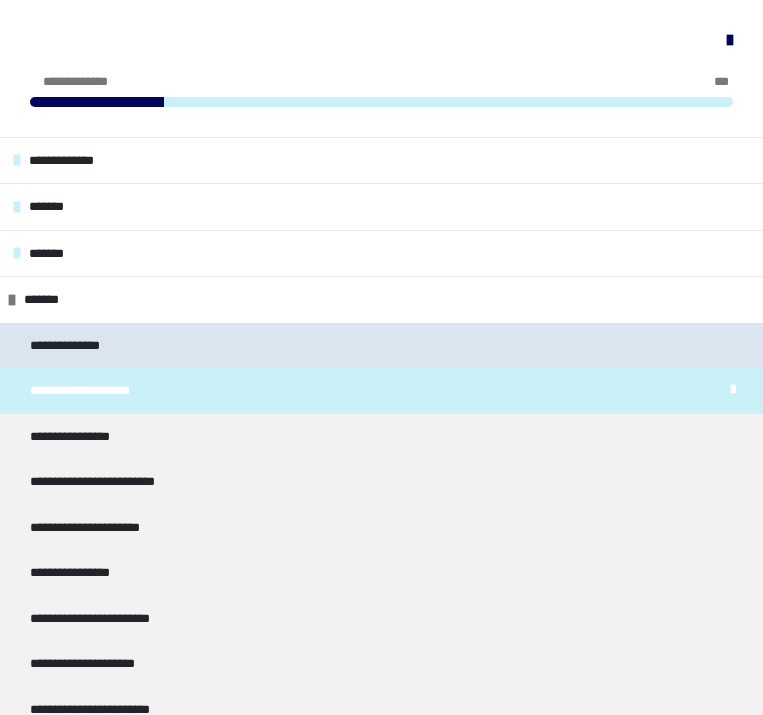 click on "**********" at bounding box center (76, 346) 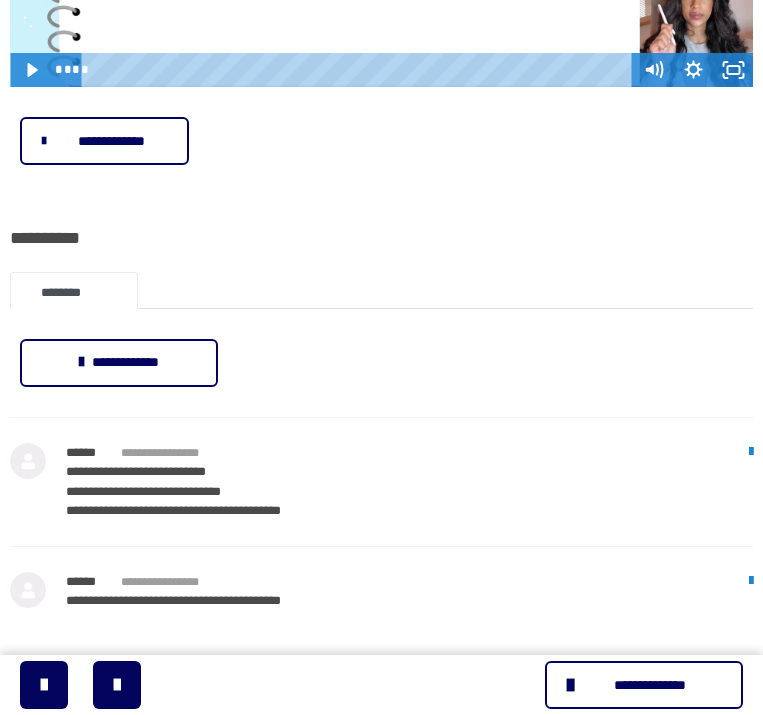 scroll, scrollTop: 1140, scrollLeft: 0, axis: vertical 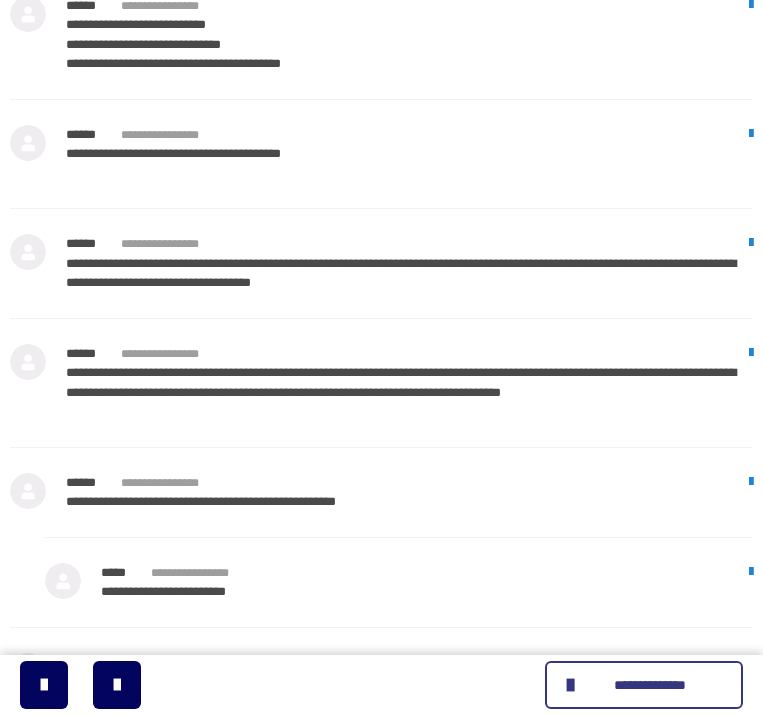 click at bounding box center [573, 685] 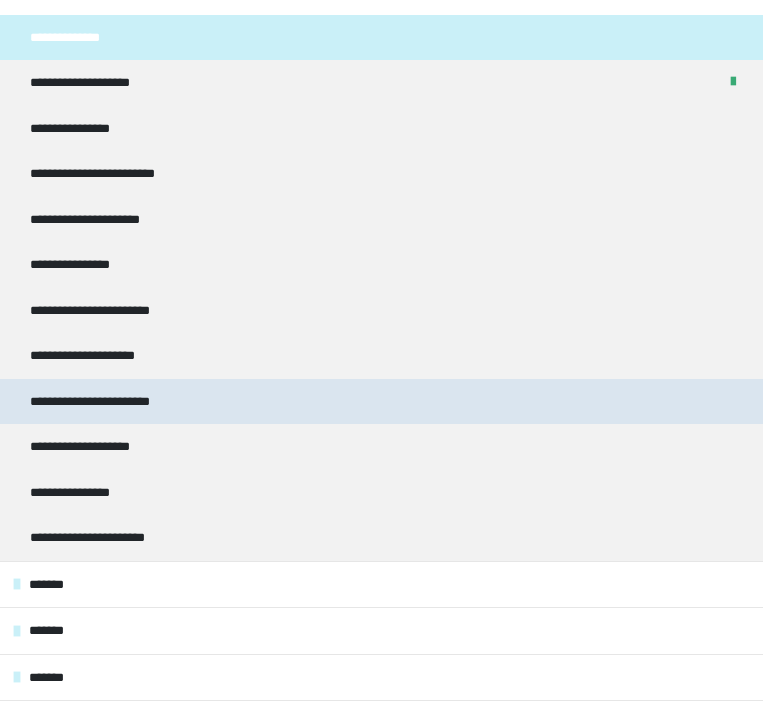 scroll, scrollTop: 54, scrollLeft: 0, axis: vertical 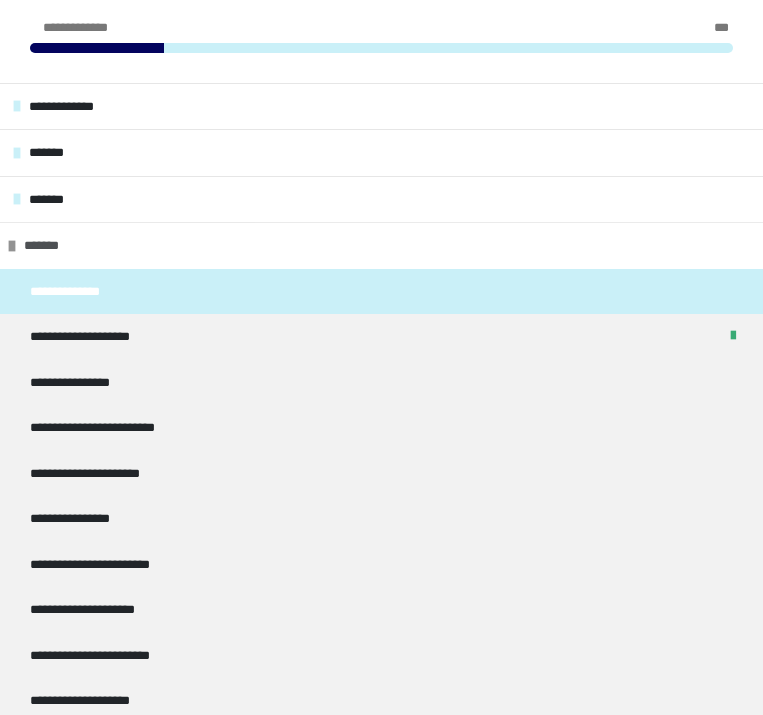 click on "*******" at bounding box center (381, 245) 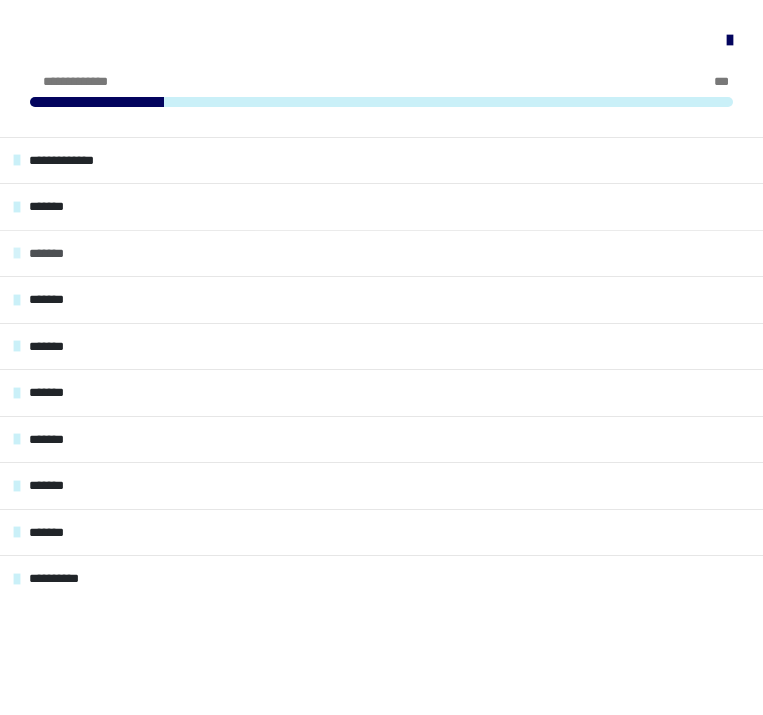 scroll, scrollTop: 0, scrollLeft: 0, axis: both 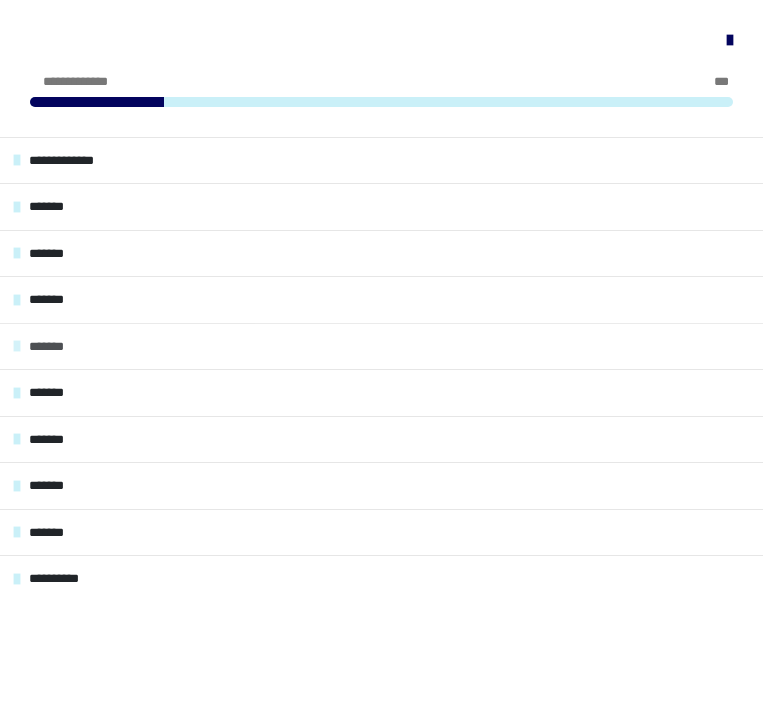 click on "*******" at bounding box center (381, 346) 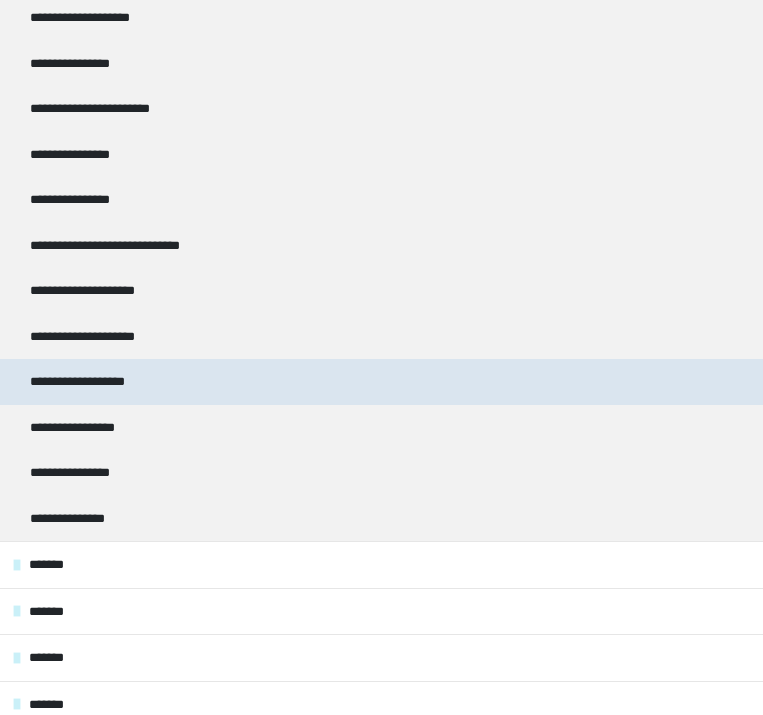 scroll, scrollTop: 99, scrollLeft: 0, axis: vertical 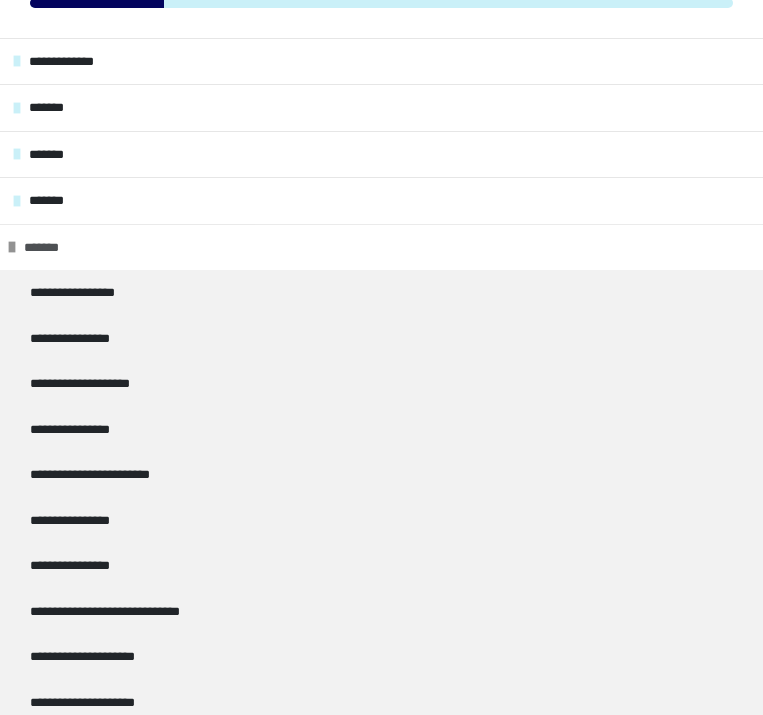 click on "*******" at bounding box center (381, 247) 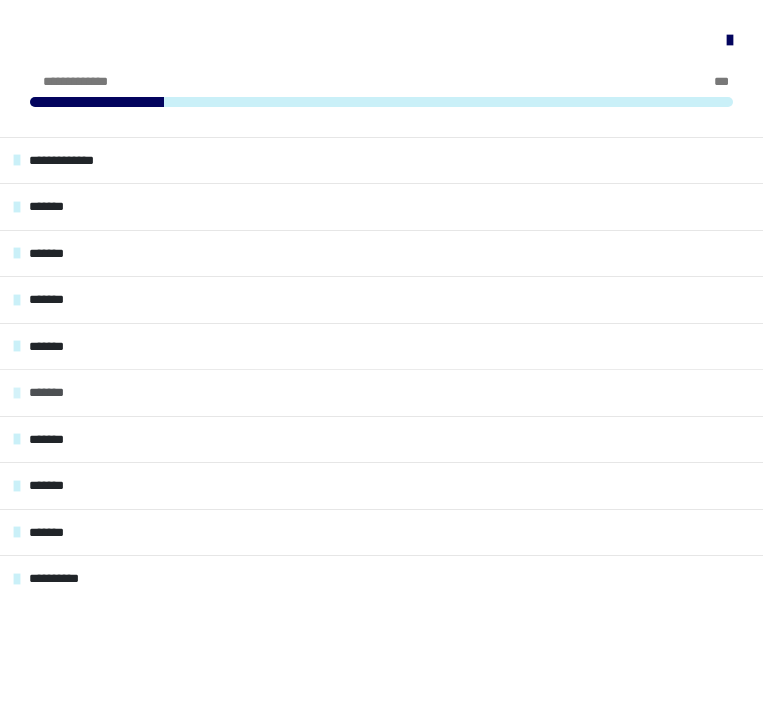 click on "*******" at bounding box center (381, 392) 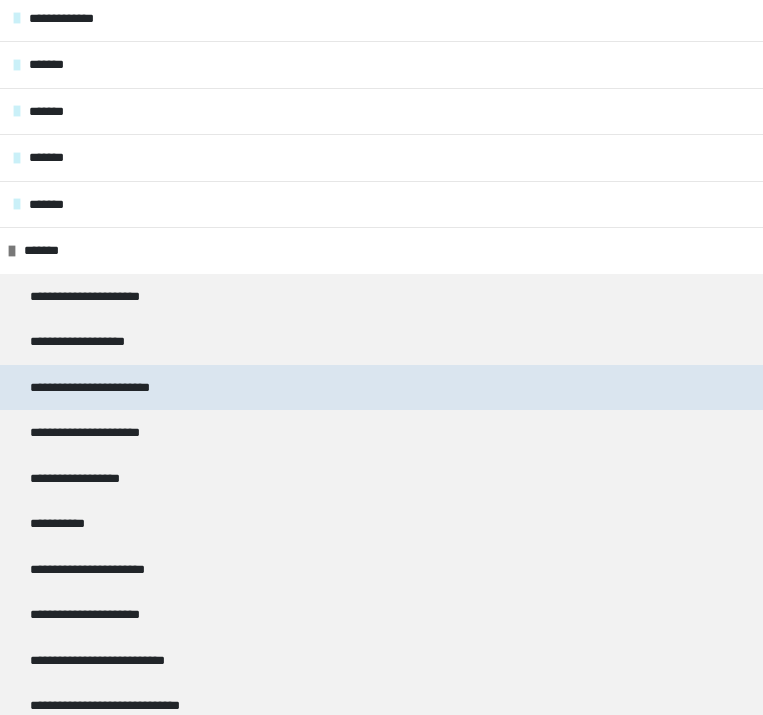 scroll, scrollTop: 263, scrollLeft: 0, axis: vertical 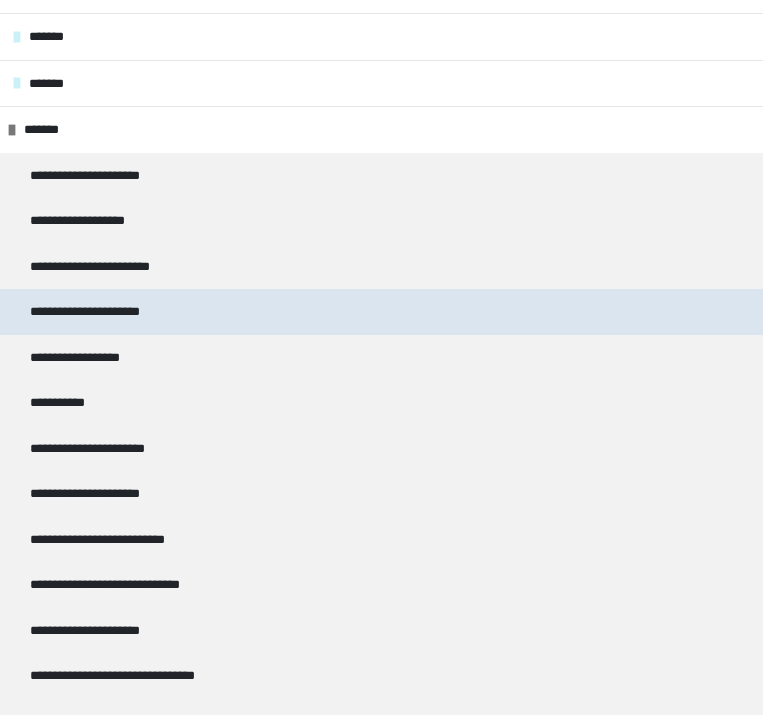 click on "**********" at bounding box center [97, 312] 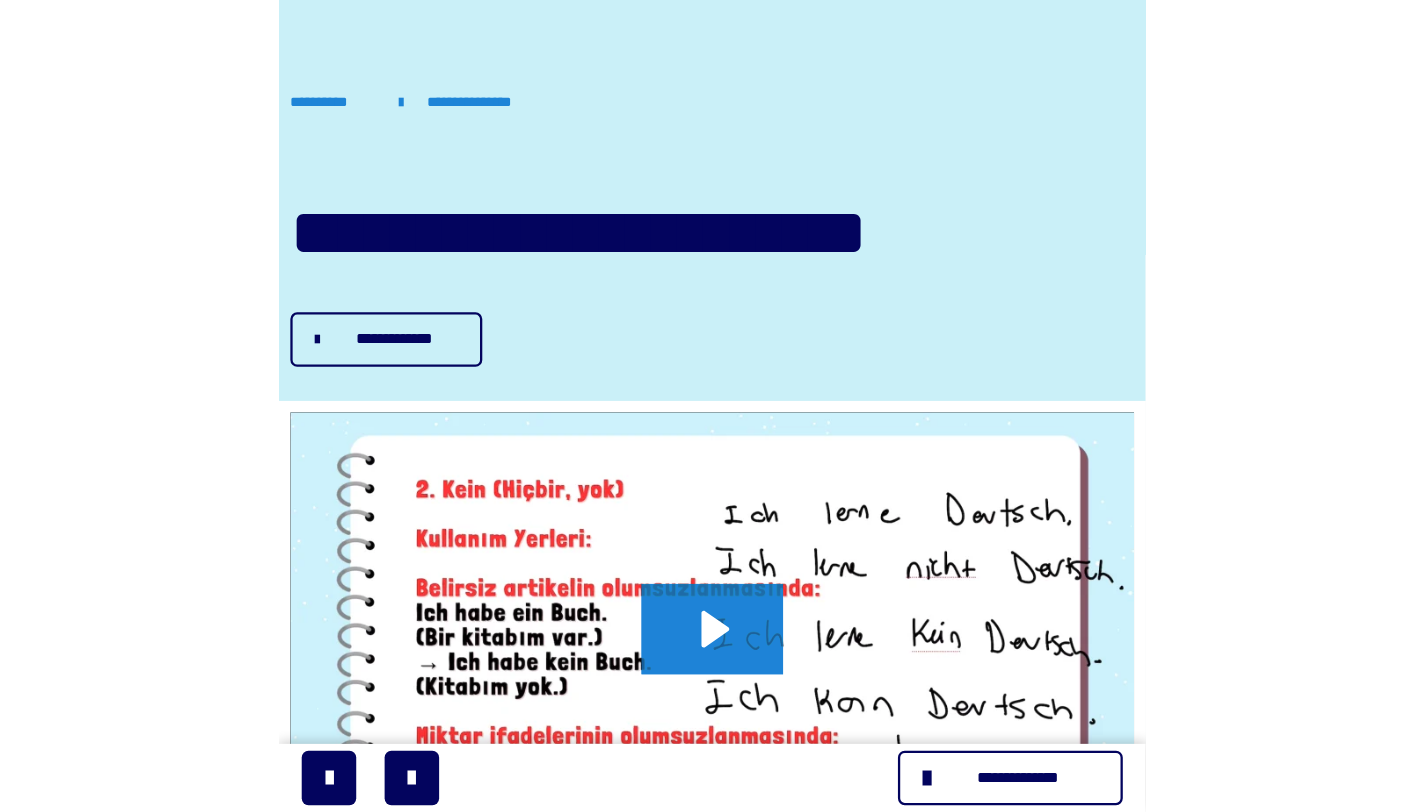 scroll, scrollTop: 398, scrollLeft: 0, axis: vertical 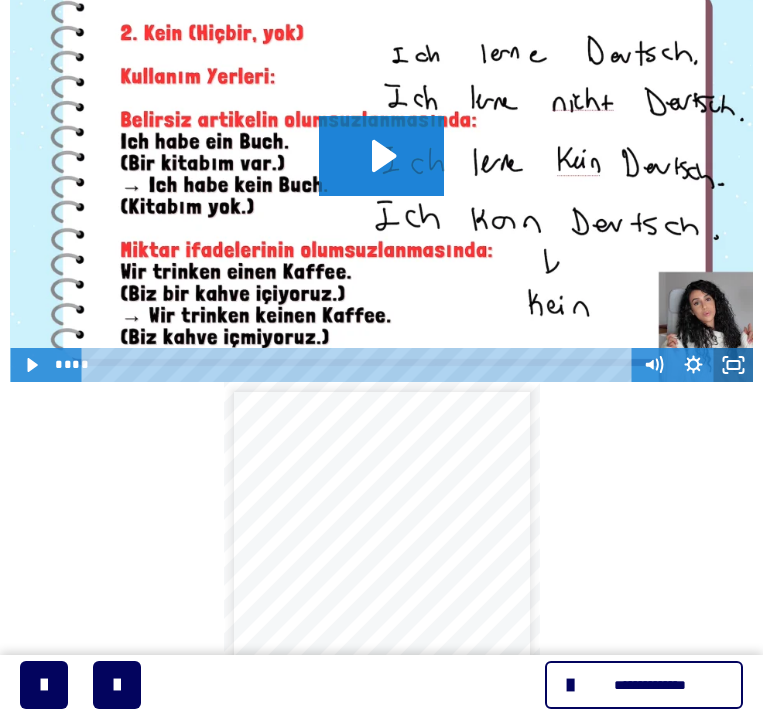 click 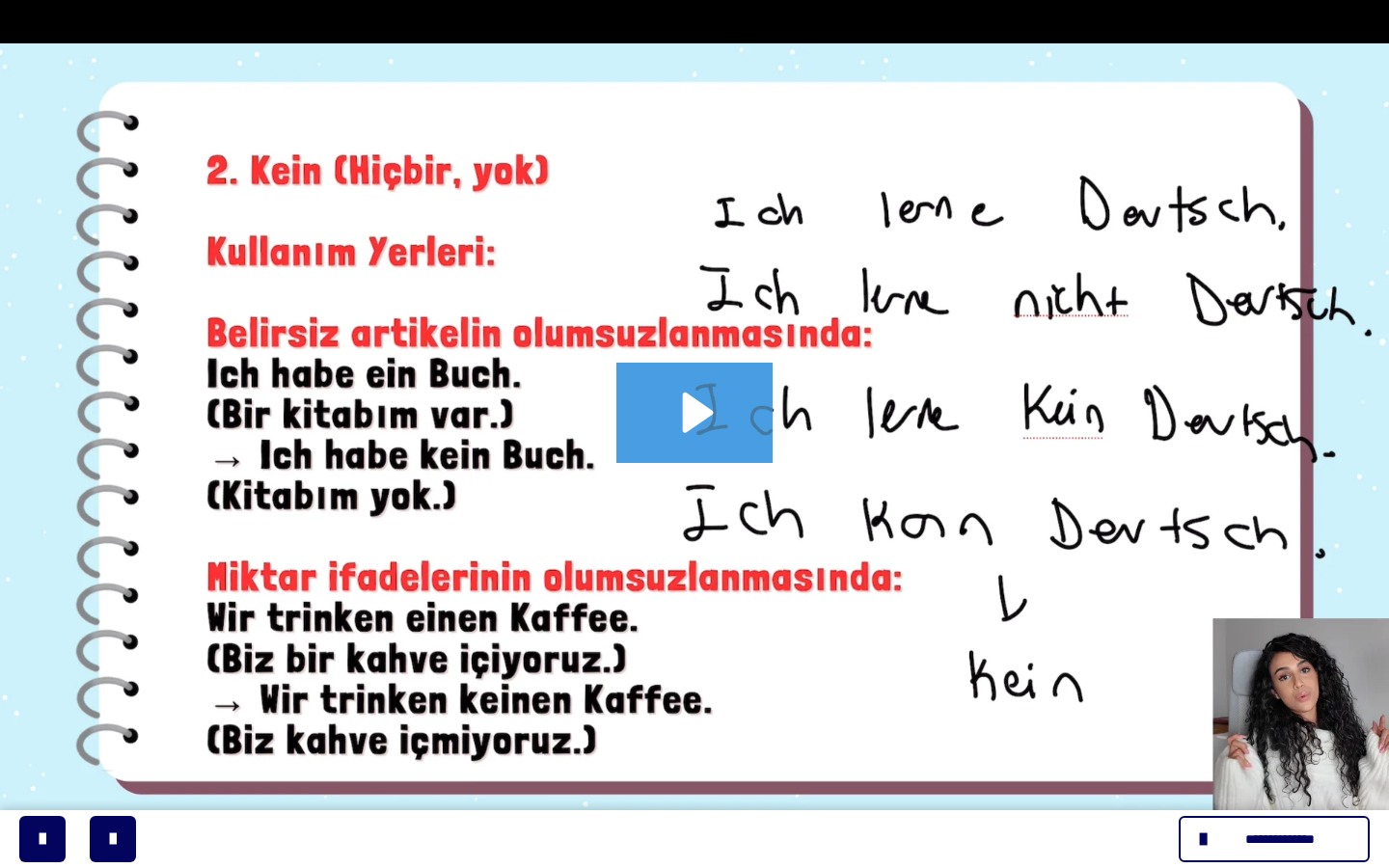 click 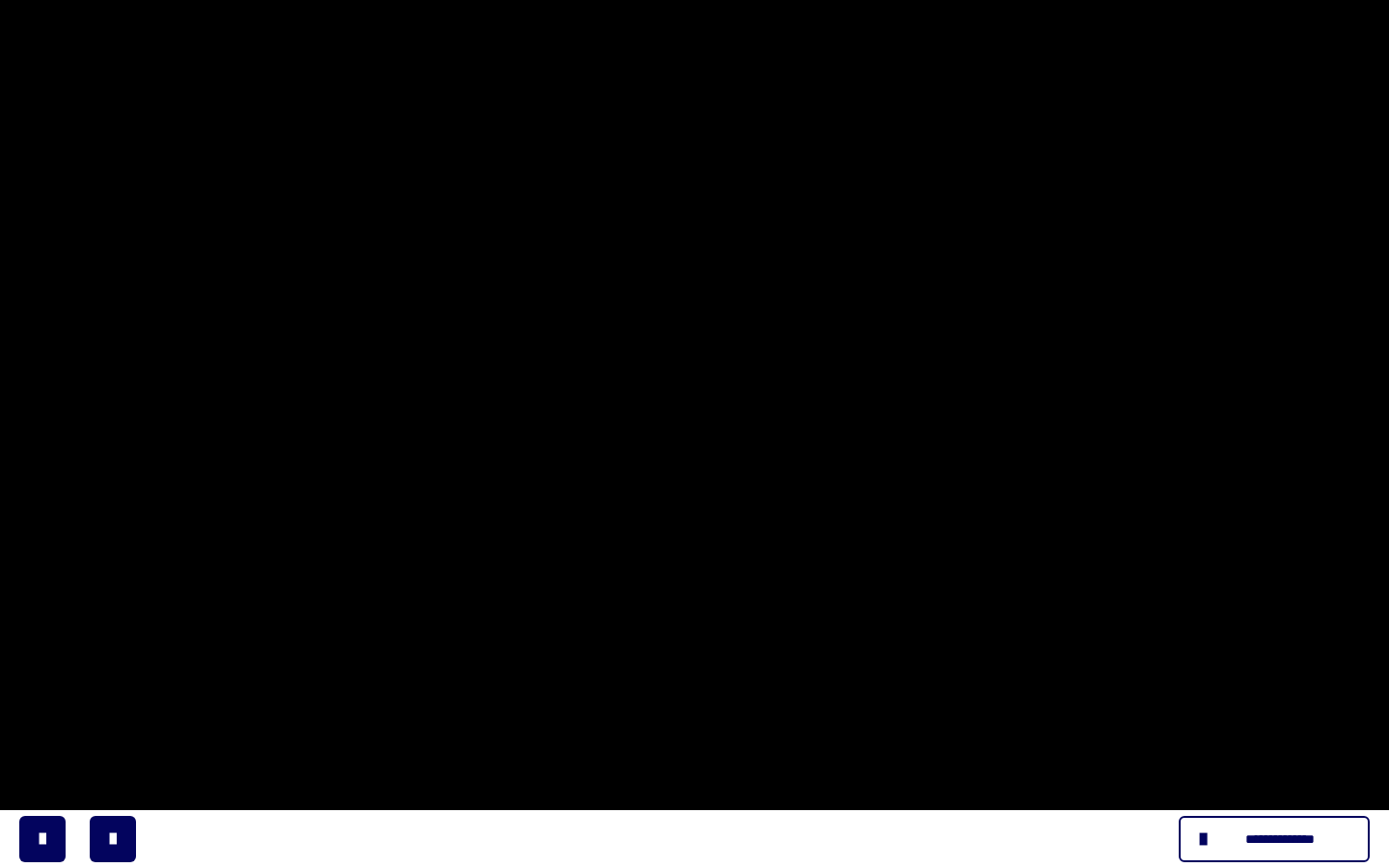 type 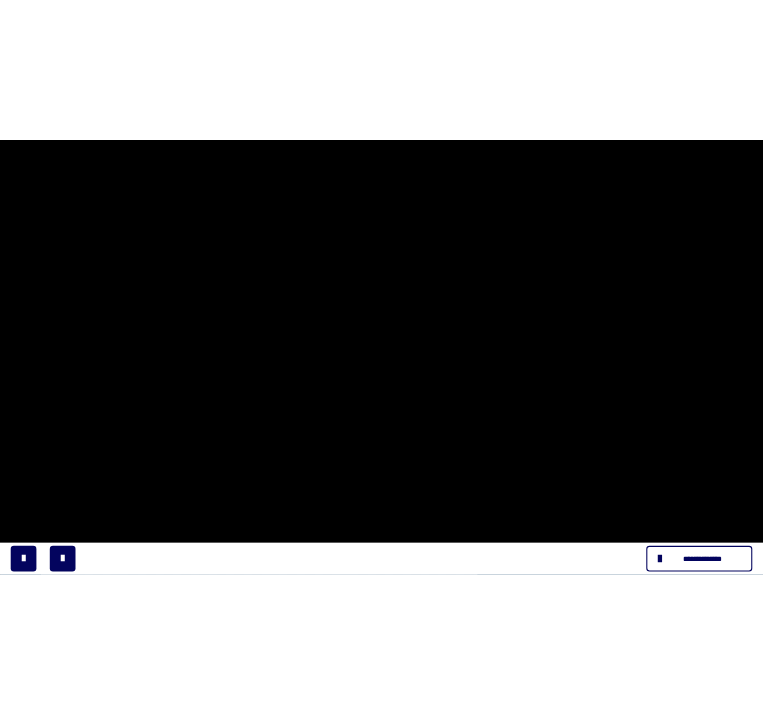 scroll, scrollTop: 199, scrollLeft: 0, axis: vertical 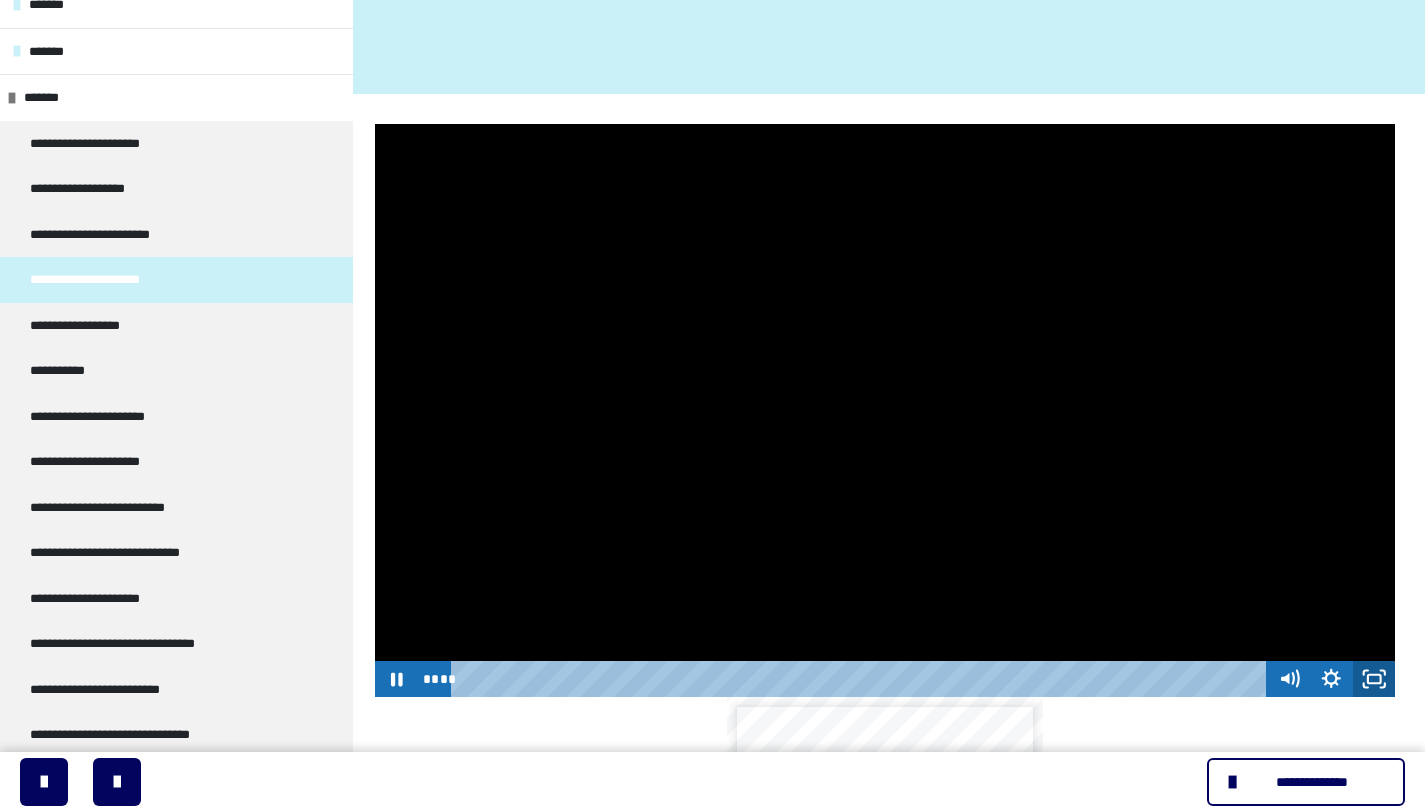 click 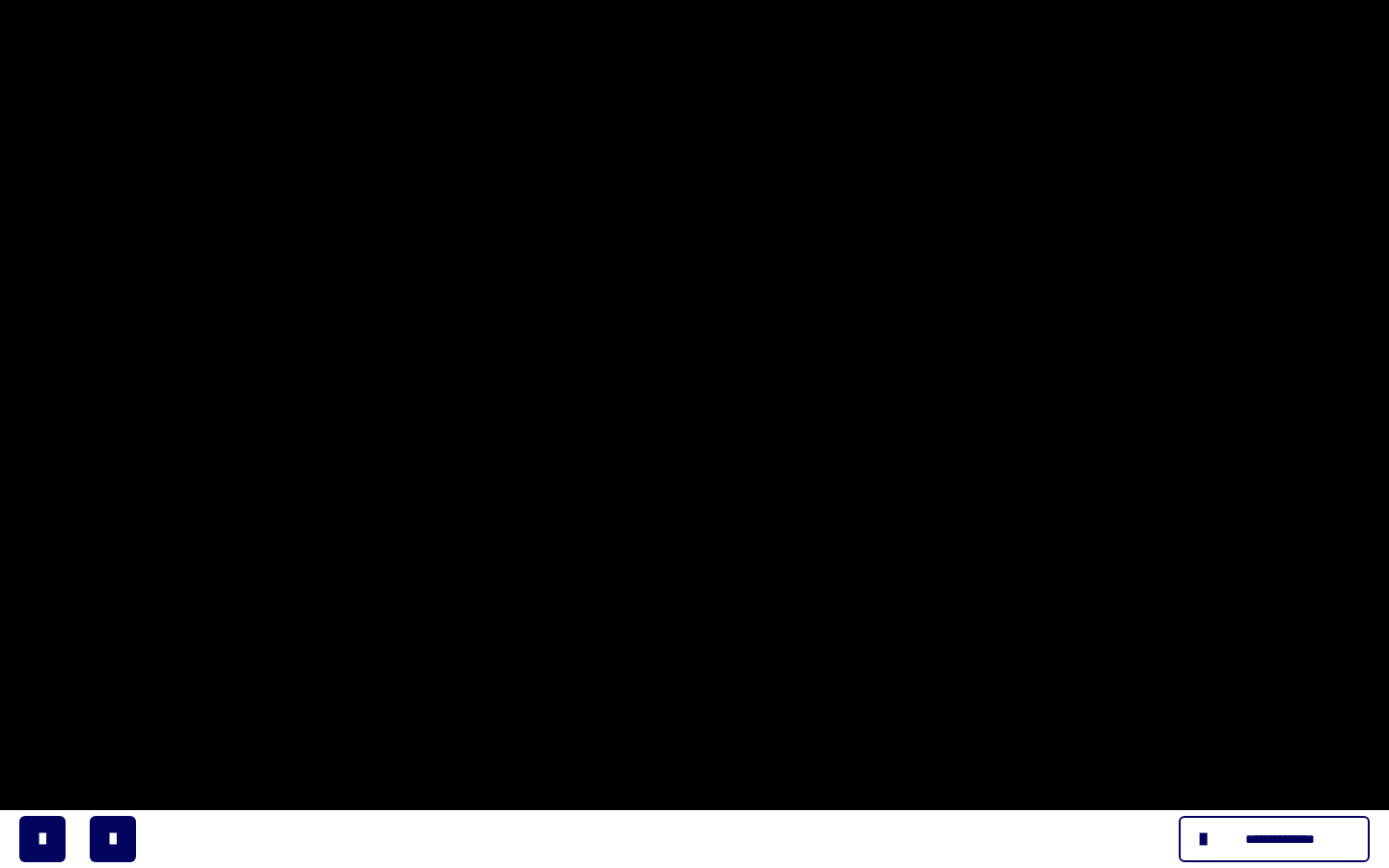 click at bounding box center (694, 434) 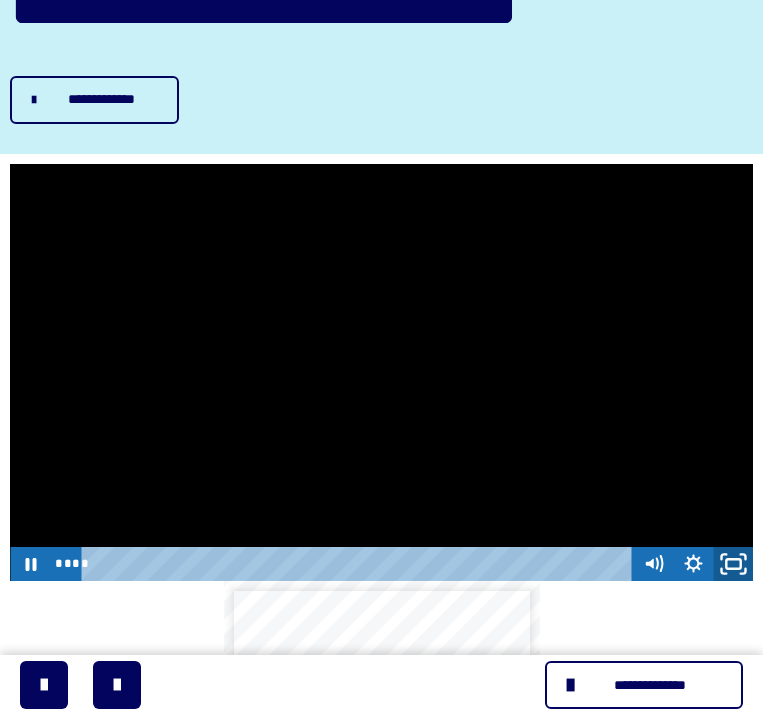 click 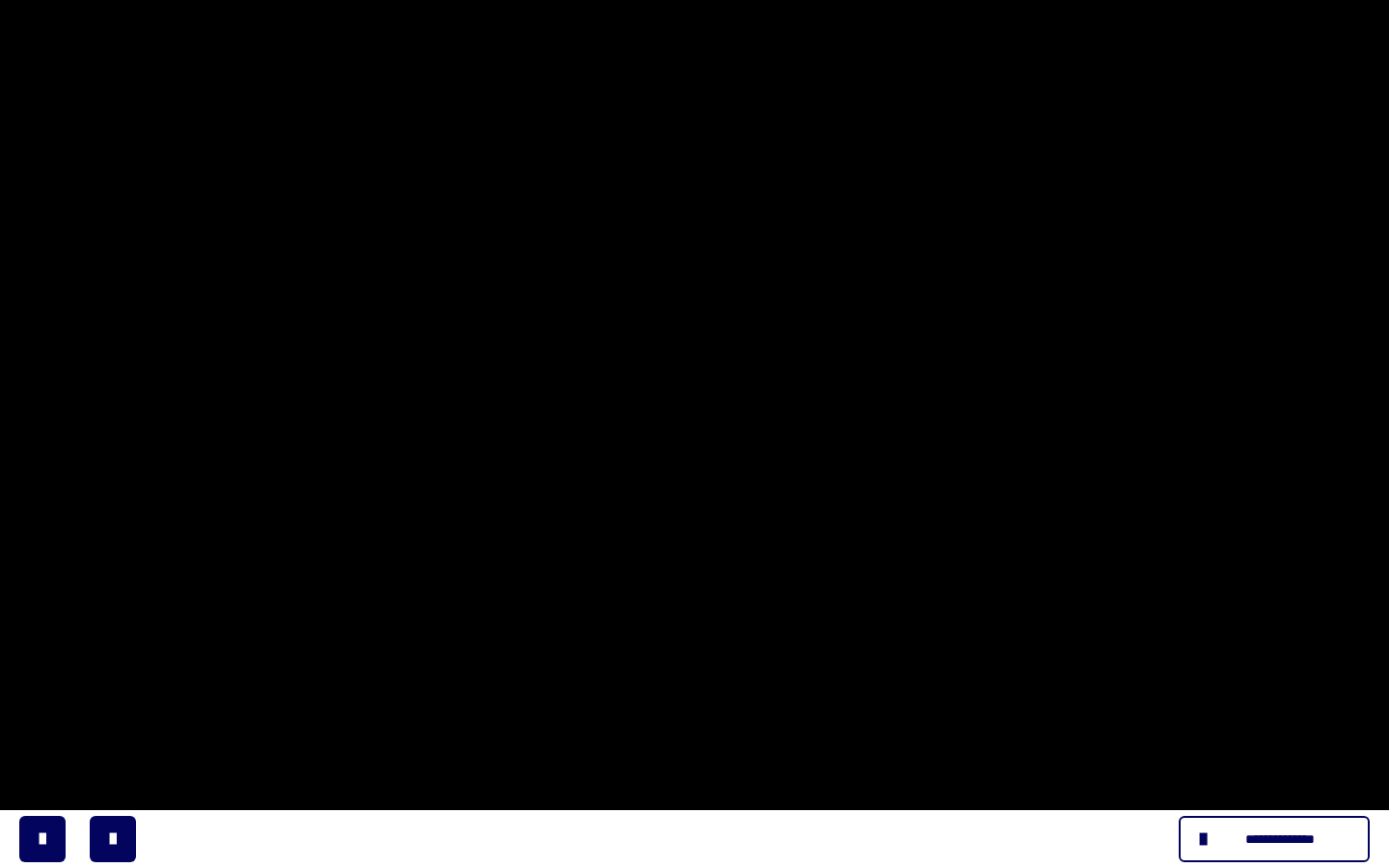 click at bounding box center [694, 434] 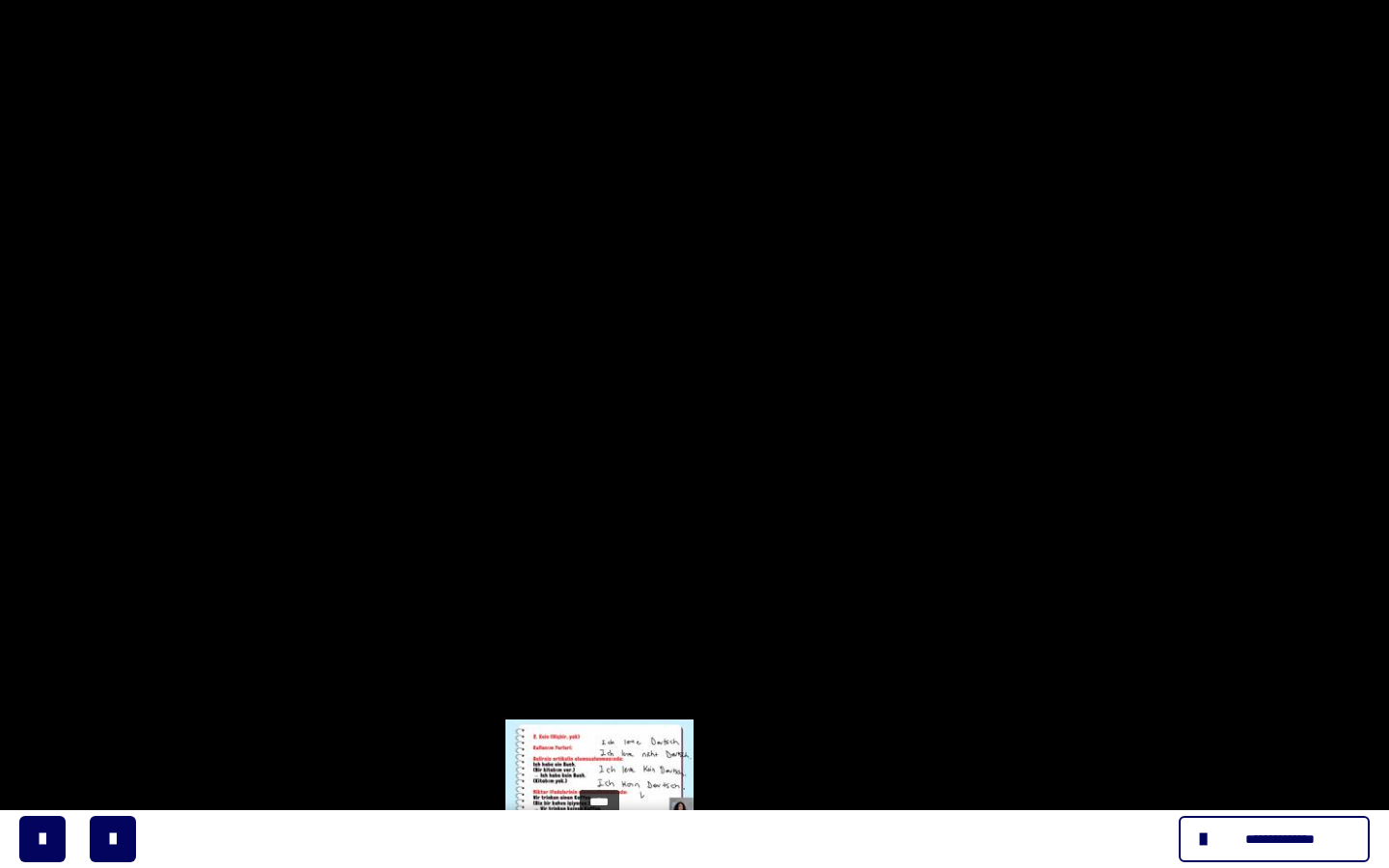 click on "****" at bounding box center (667, 847) 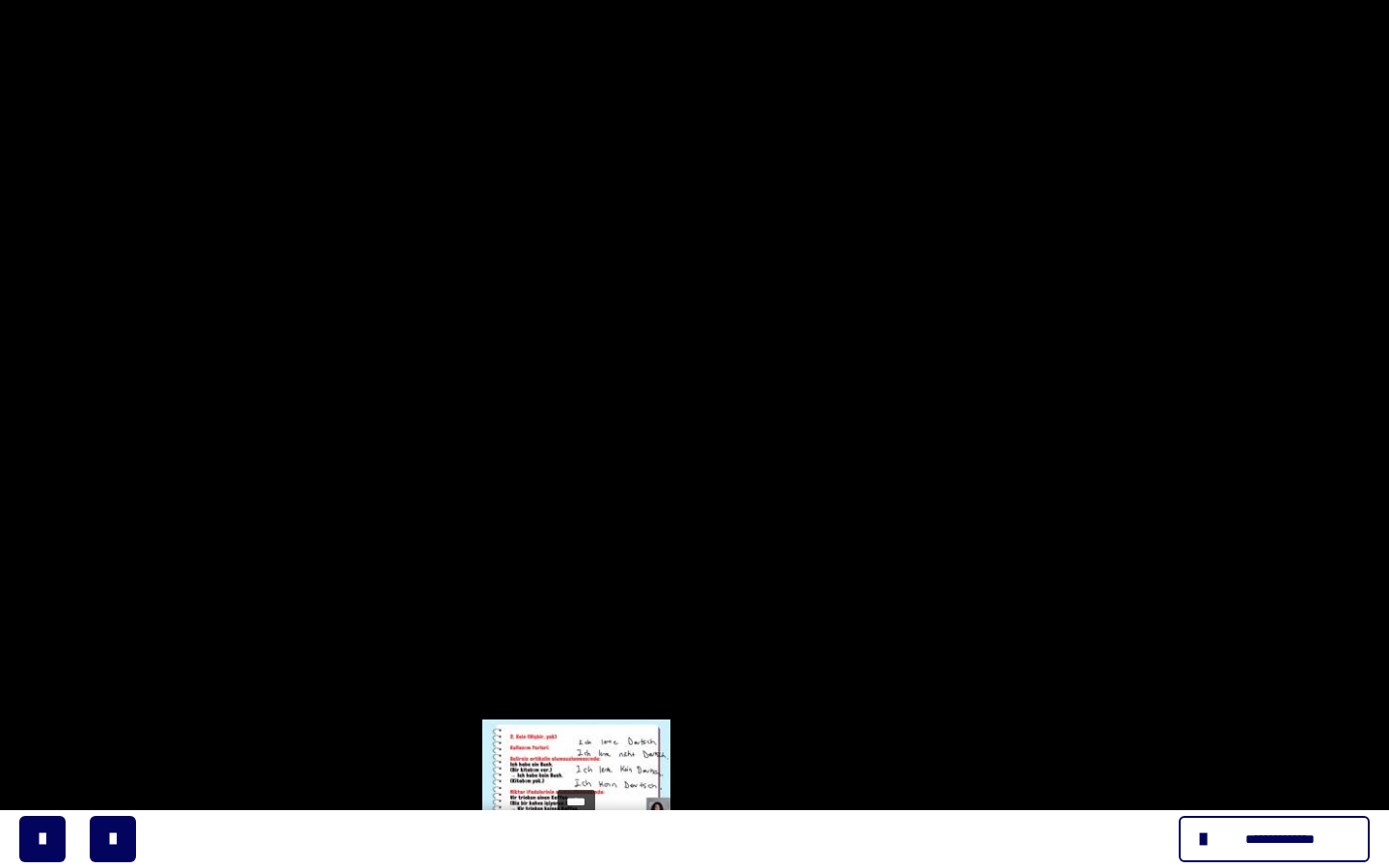 drag, startPoint x: 603, startPoint y: 844, endPoint x: 565, endPoint y: 847, distance: 38.118237 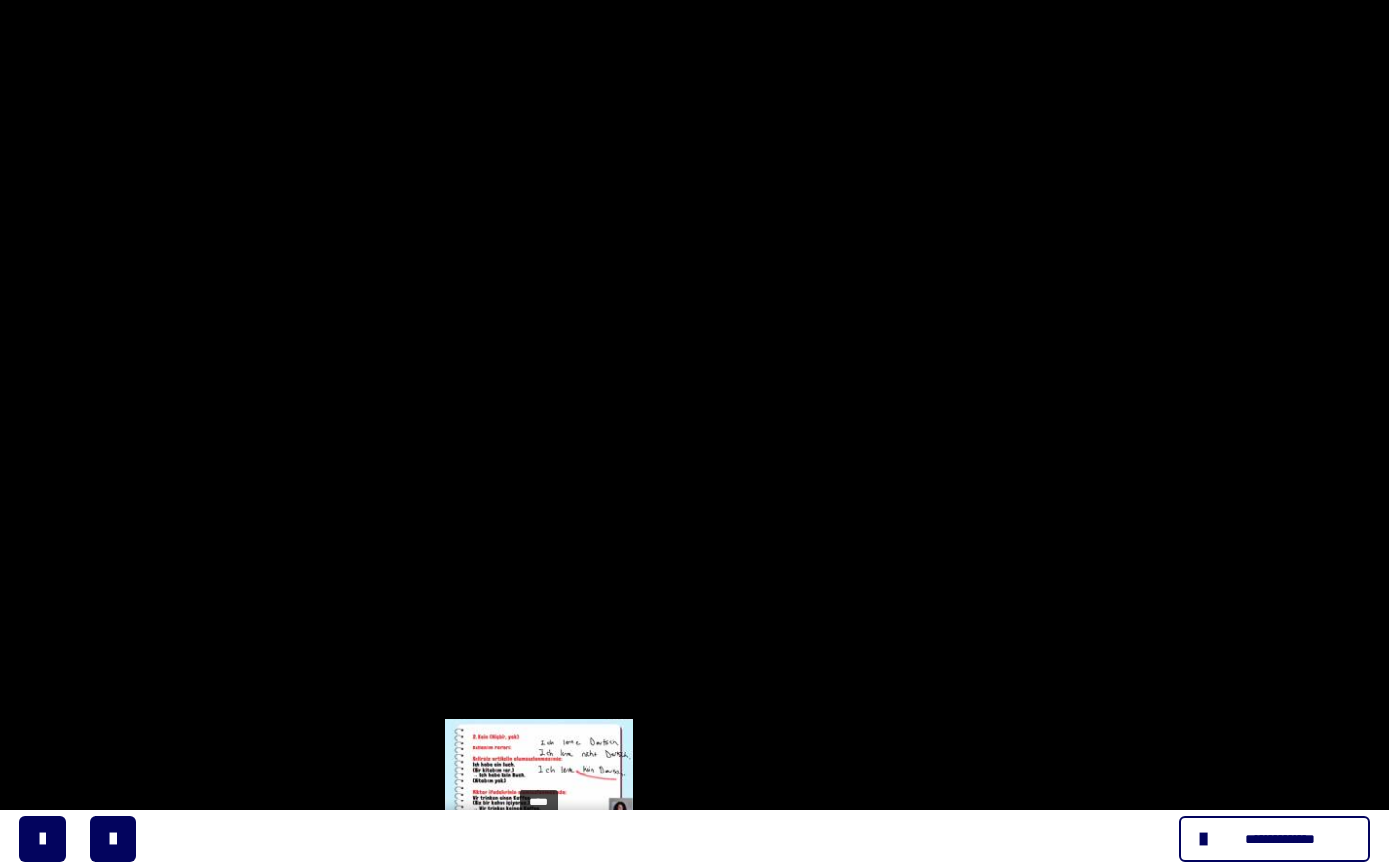 drag, startPoint x: 568, startPoint y: 845, endPoint x: 535, endPoint y: 850, distance: 33.37664 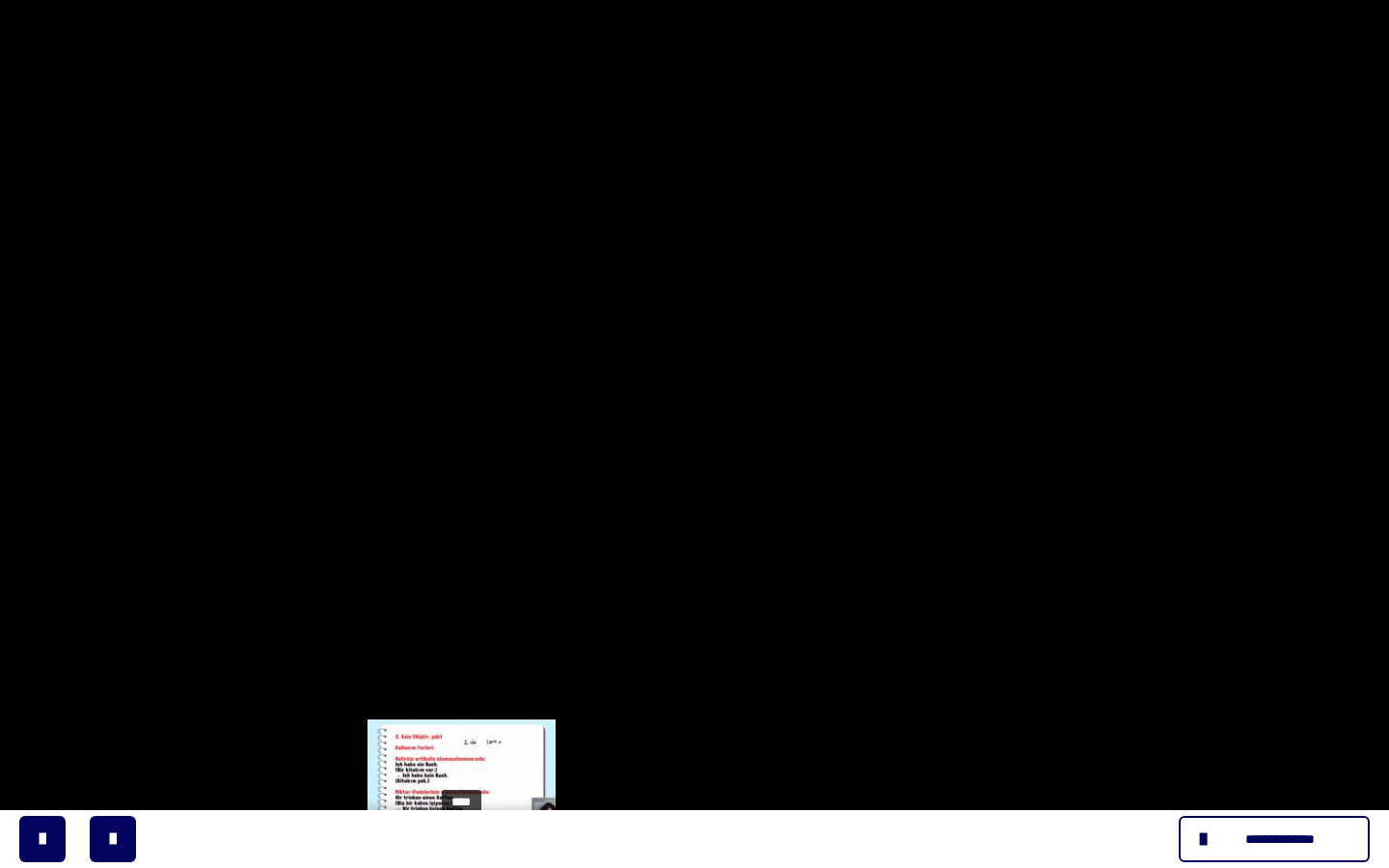 drag, startPoint x: 534, startPoint y: 850, endPoint x: 461, endPoint y: 854, distance: 73.109507 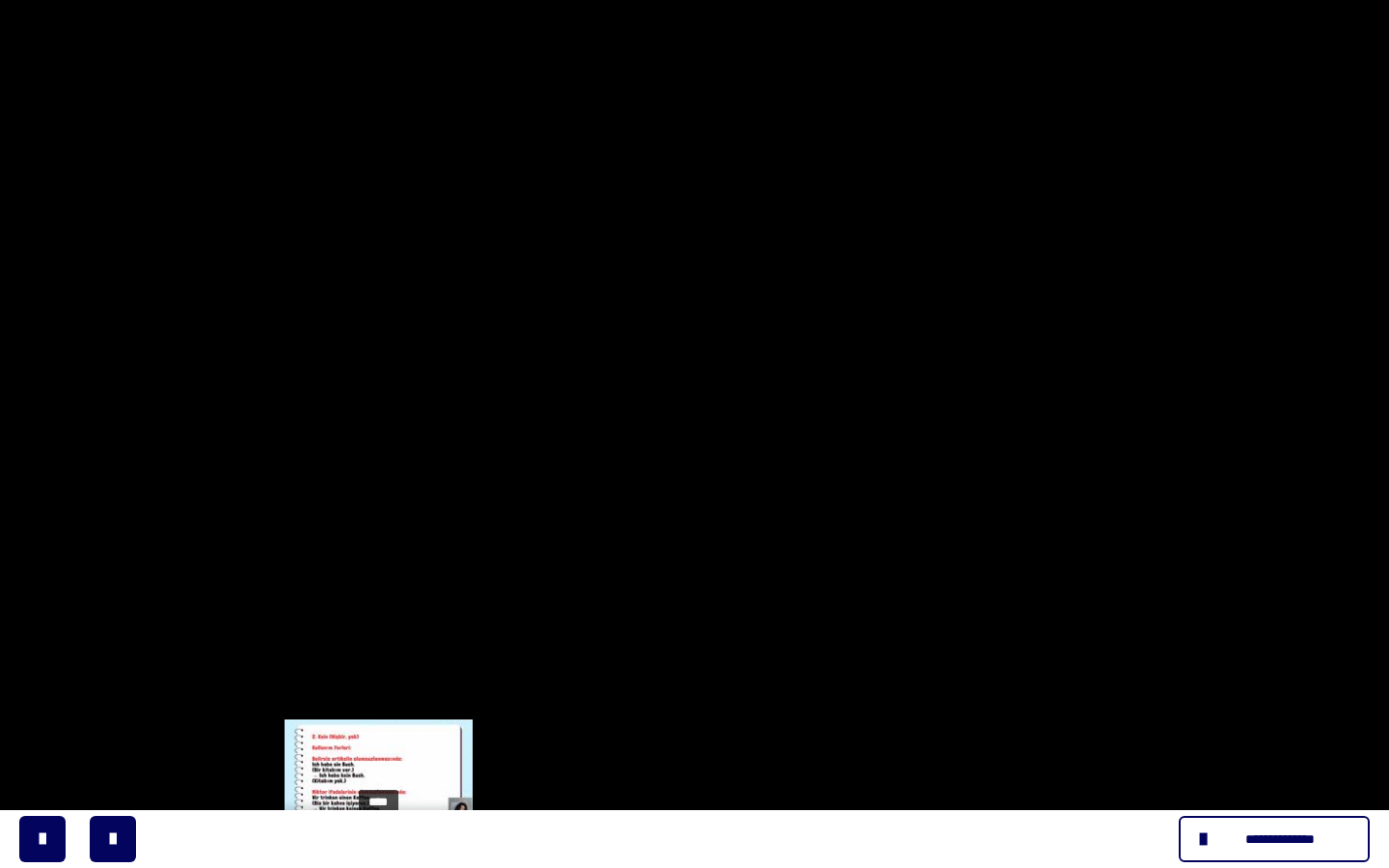 click on "****" at bounding box center (667, 847) 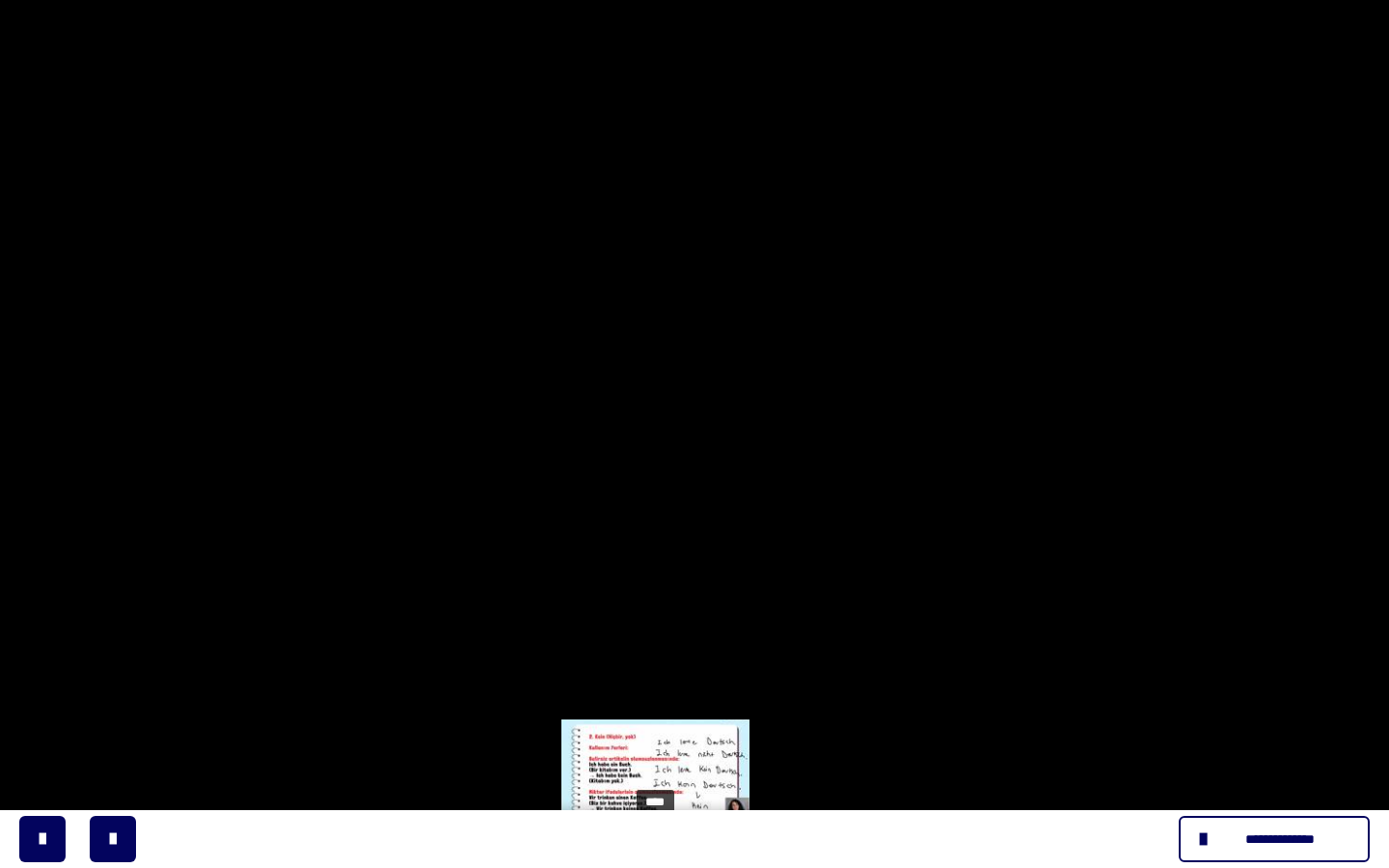 drag, startPoint x: 460, startPoint y: 853, endPoint x: 657, endPoint y: 840, distance: 197.4285 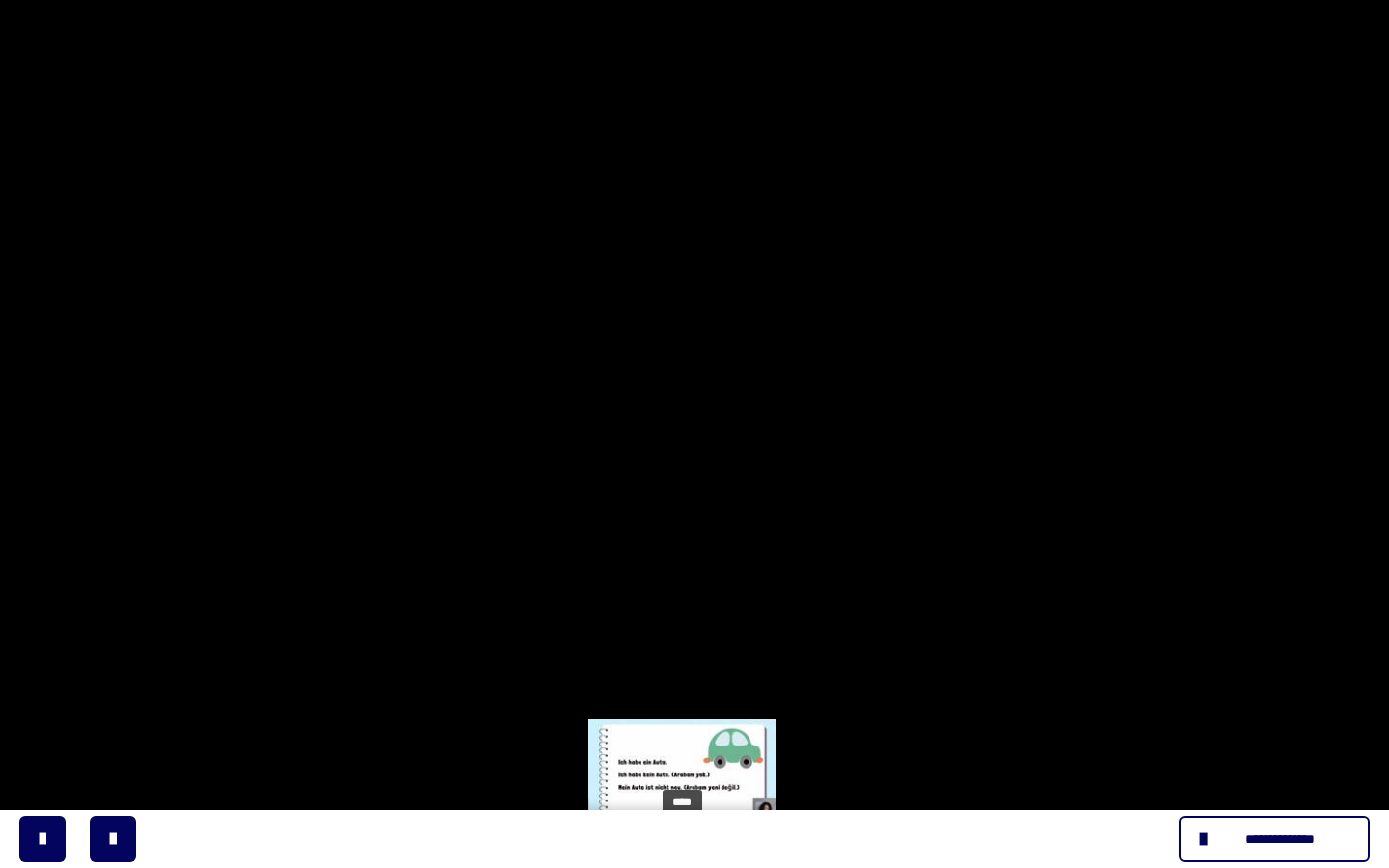 drag, startPoint x: 654, startPoint y: 841, endPoint x: 684, endPoint y: 843, distance: 30.06659 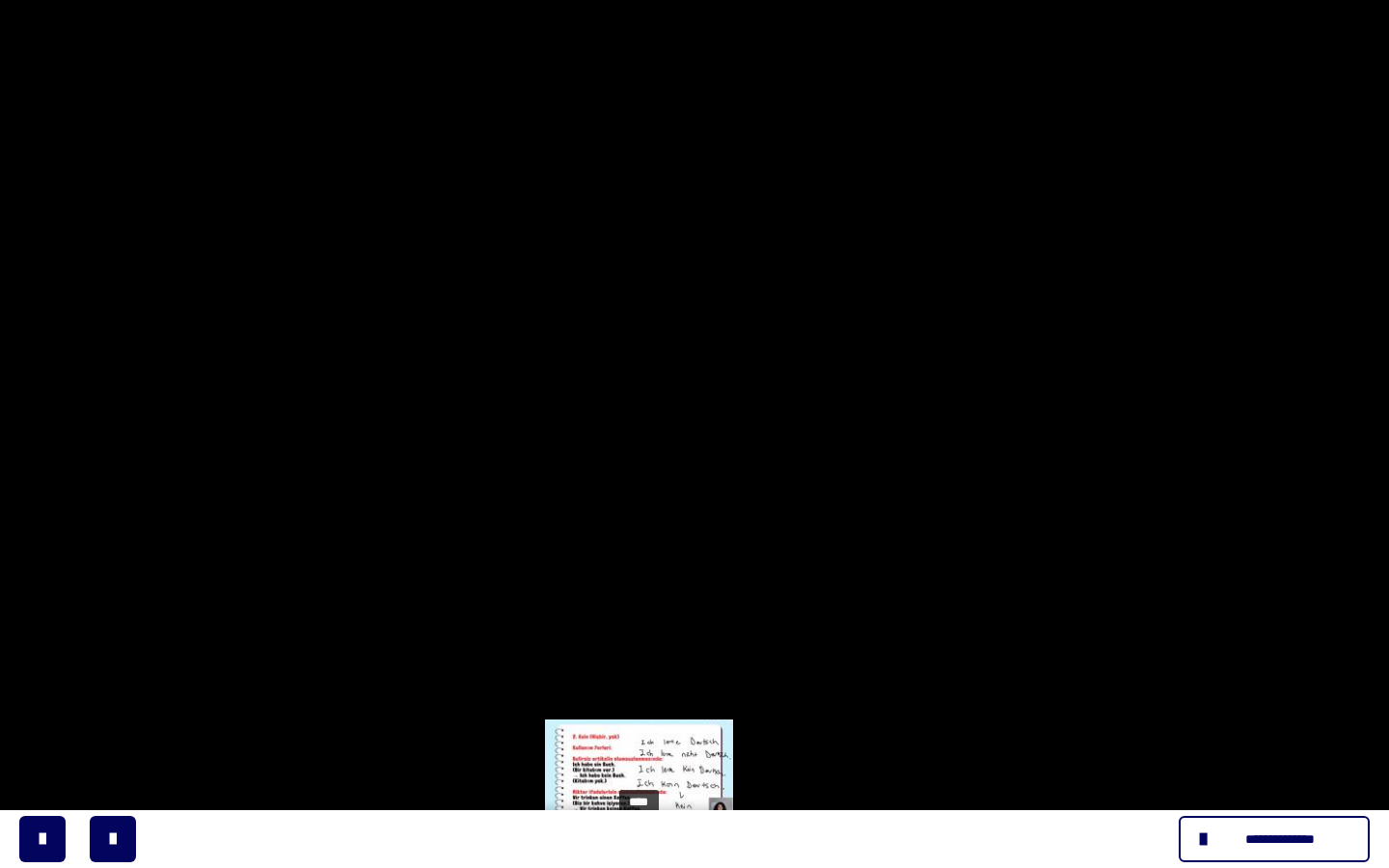 drag, startPoint x: 677, startPoint y: 844, endPoint x: 640, endPoint y: 850, distance: 37.48333 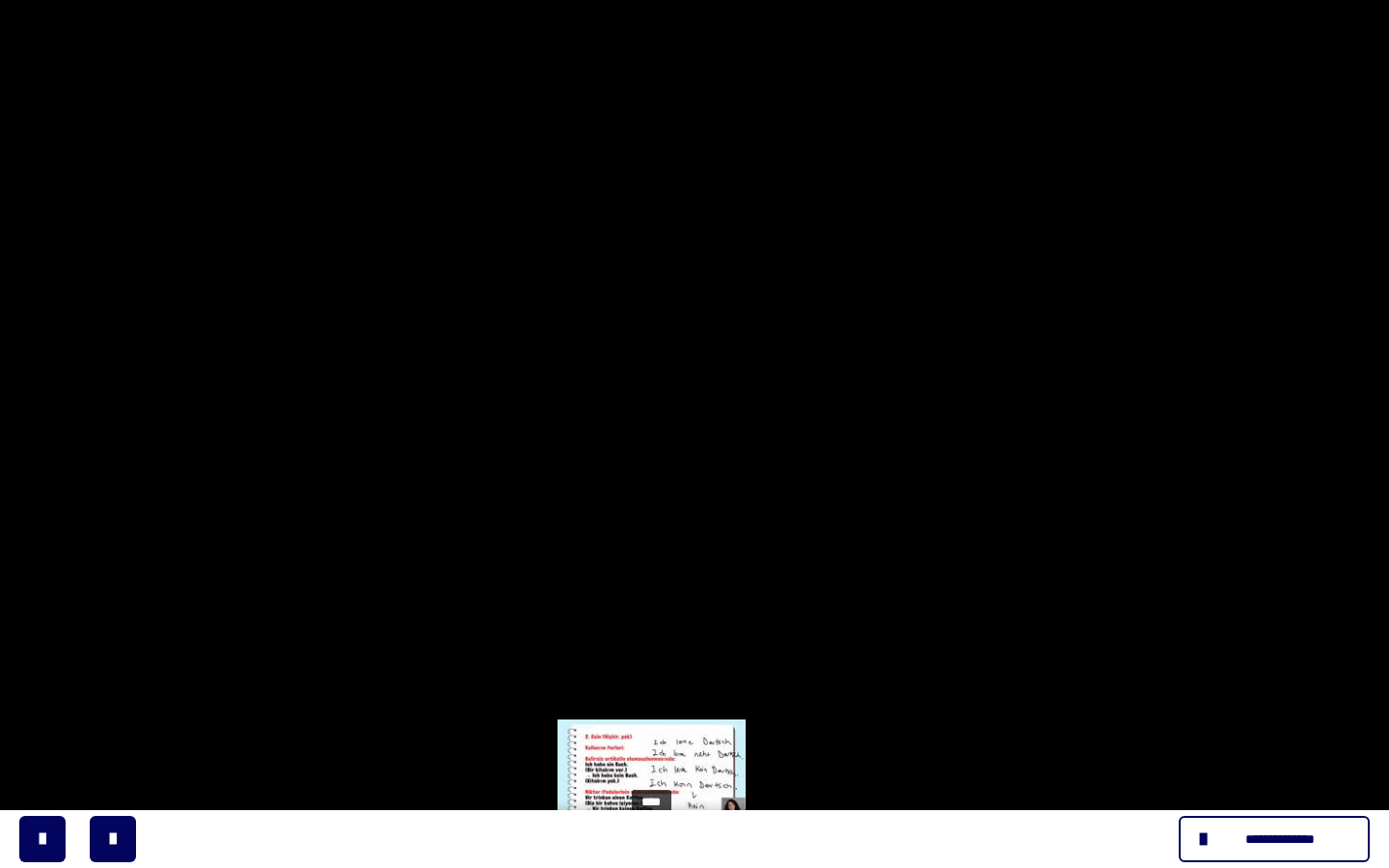 click at bounding box center (651, 847) 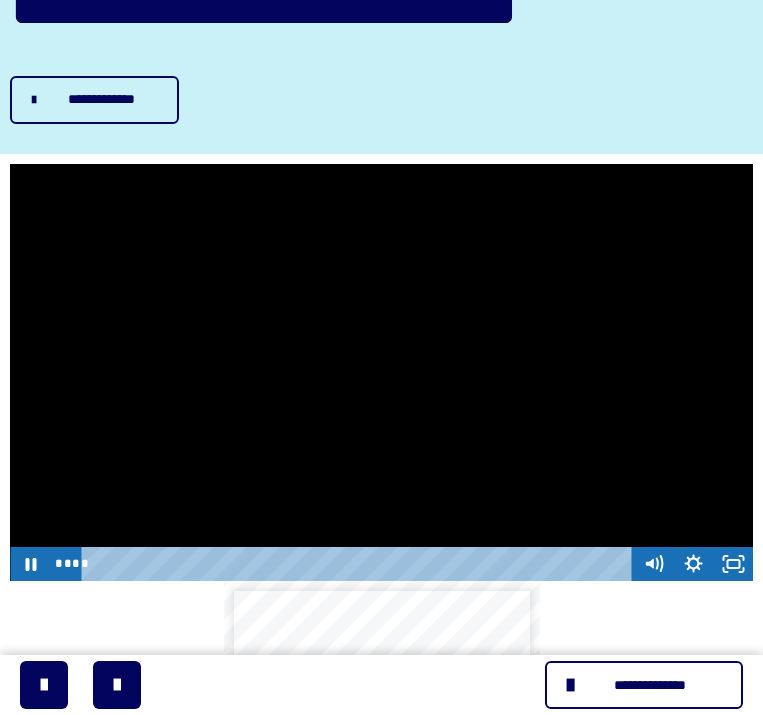 click at bounding box center (381, 373) 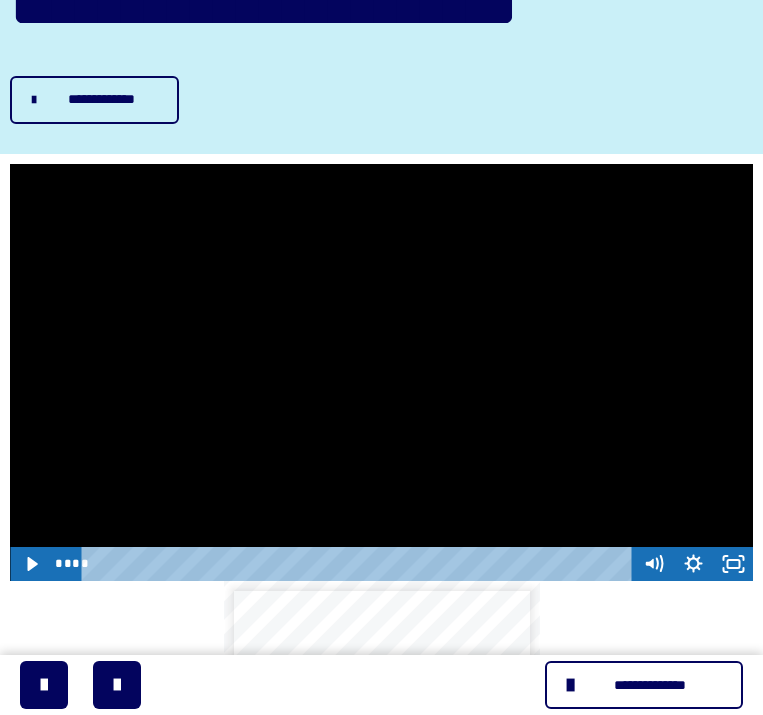 click at bounding box center (381, 373) 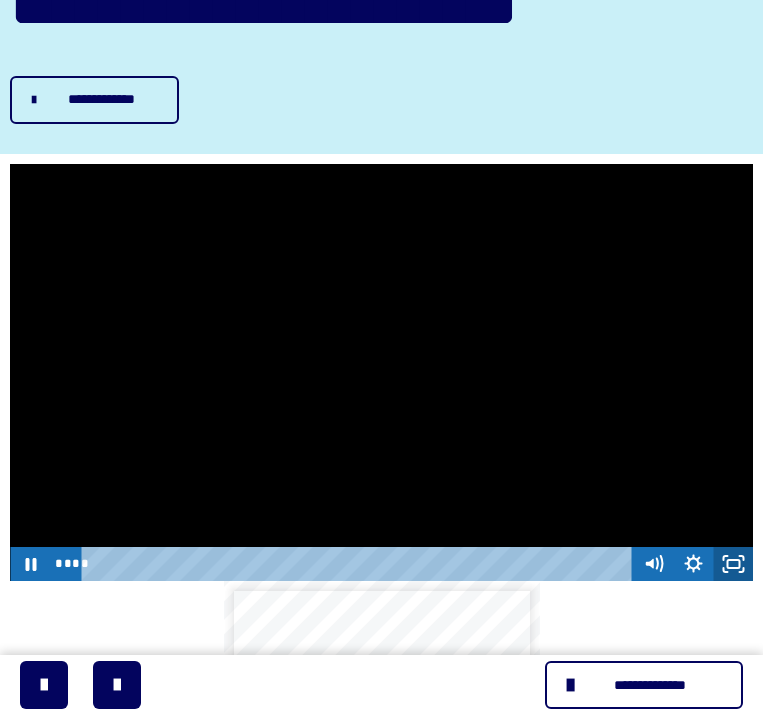 click 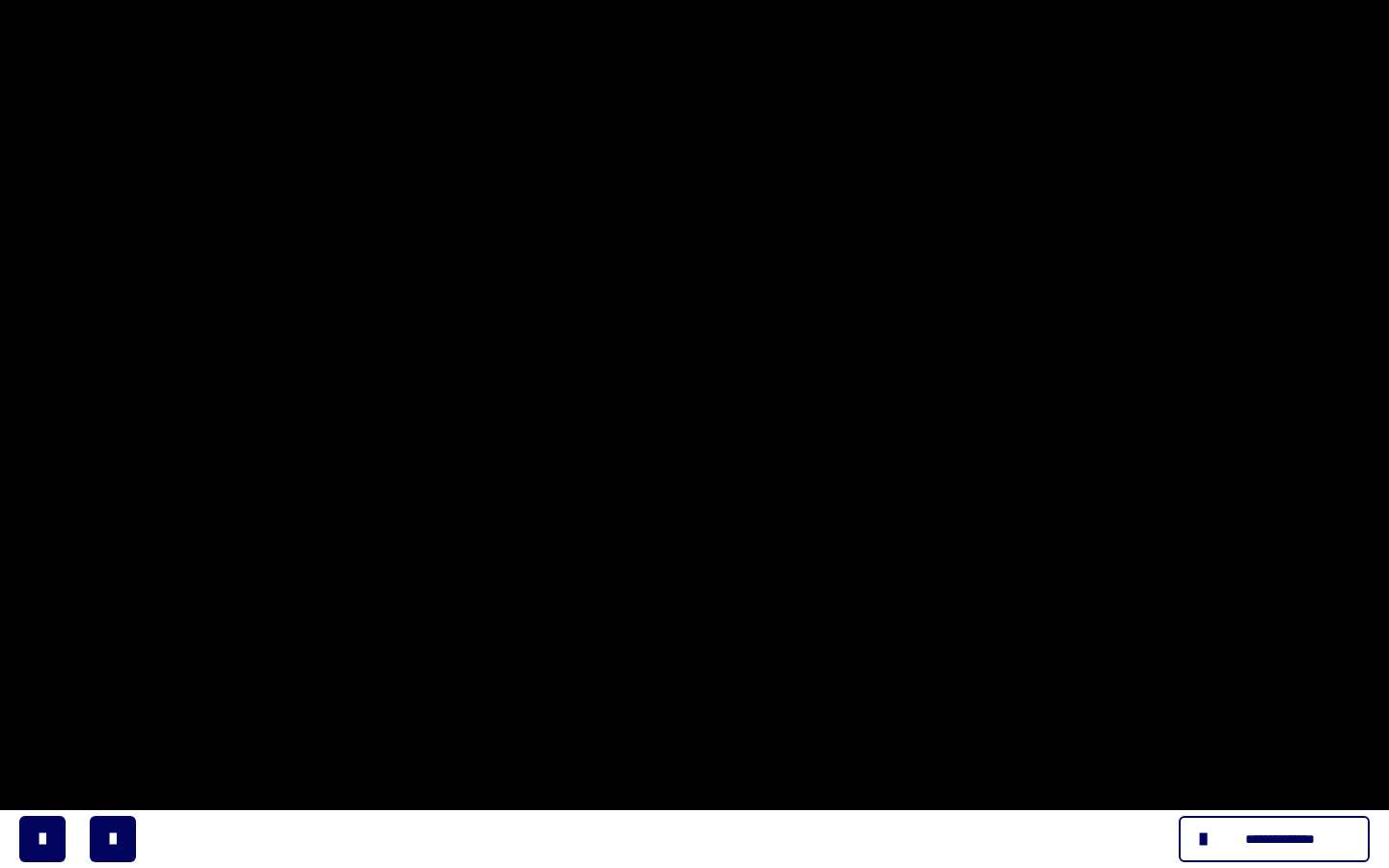 click at bounding box center [694, 434] 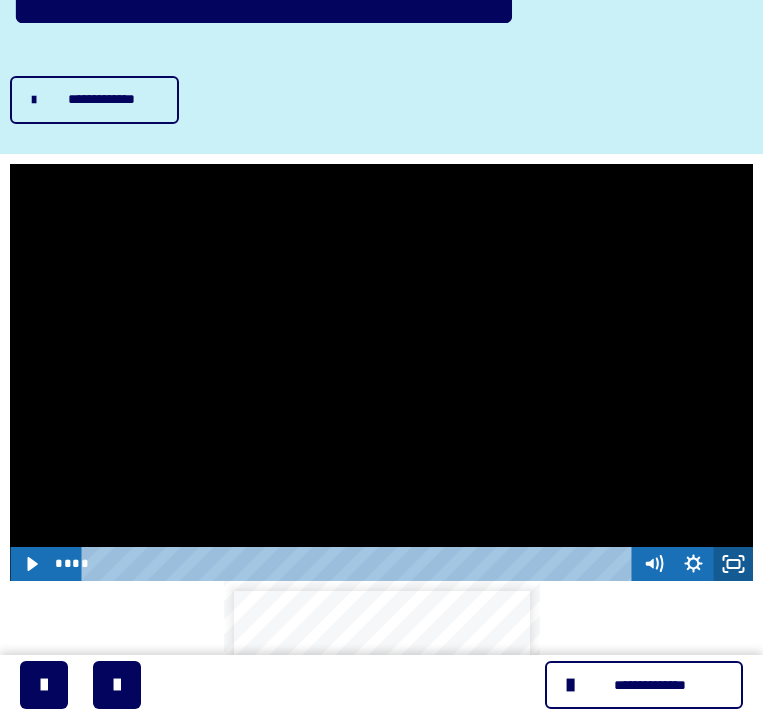 click 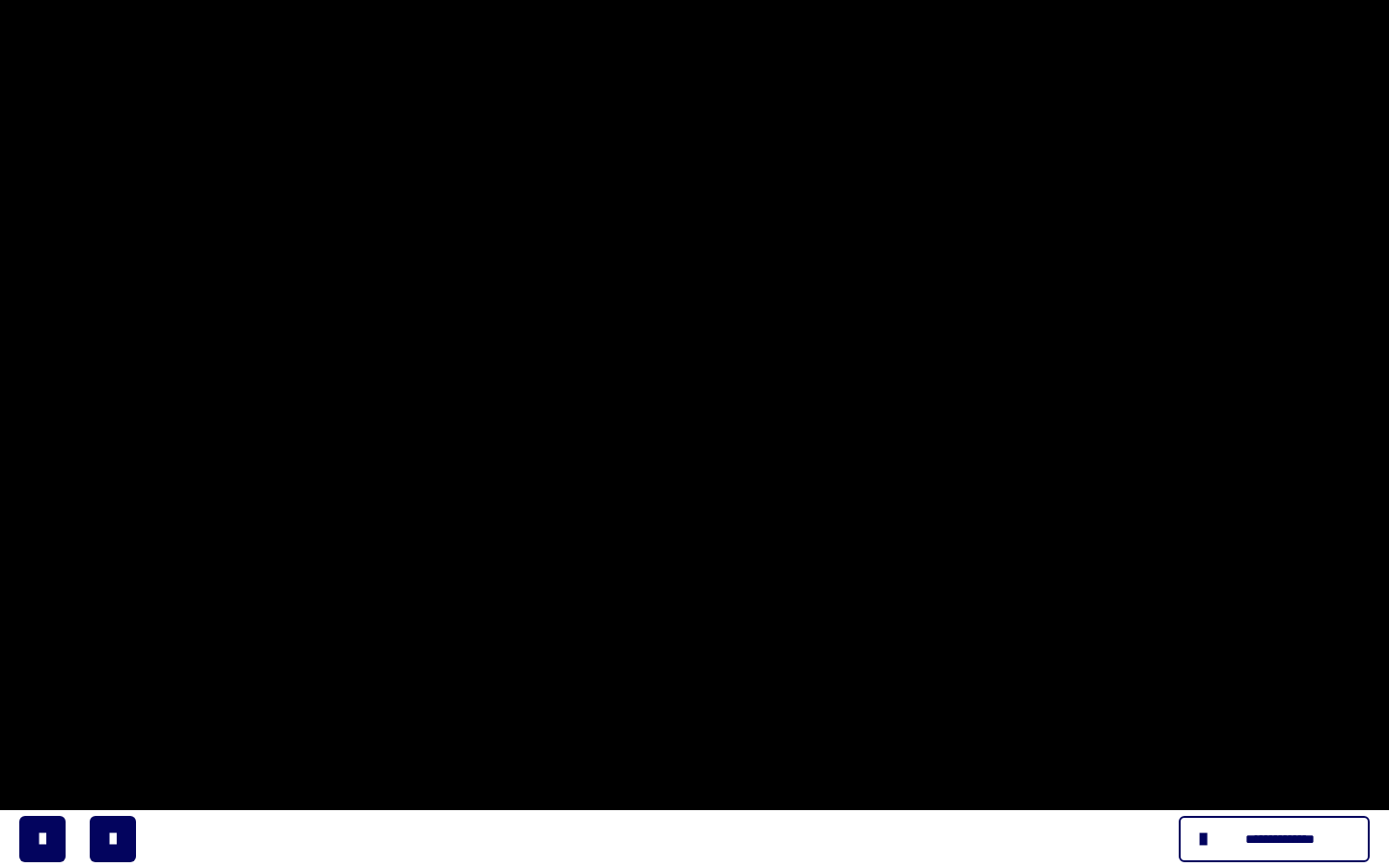 click at bounding box center [694, 434] 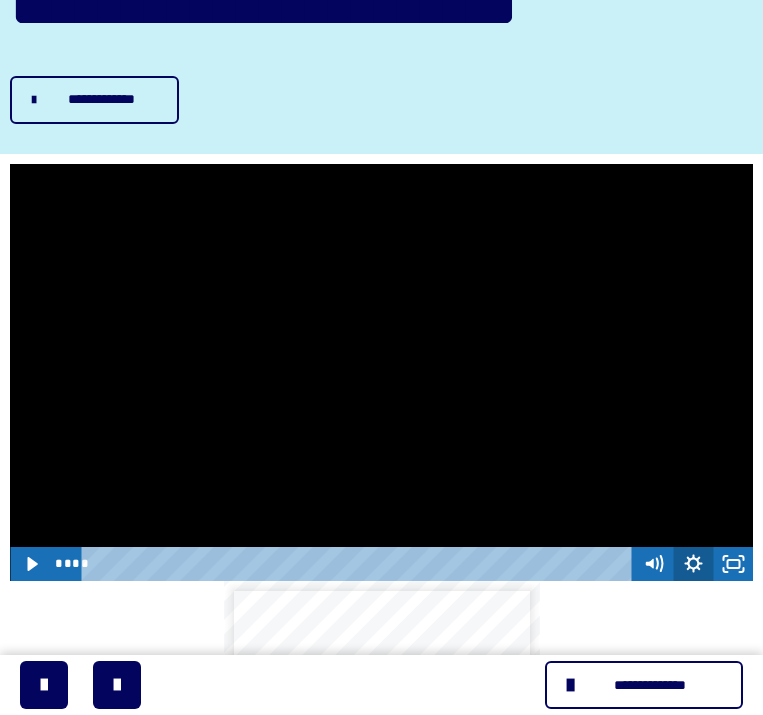 click 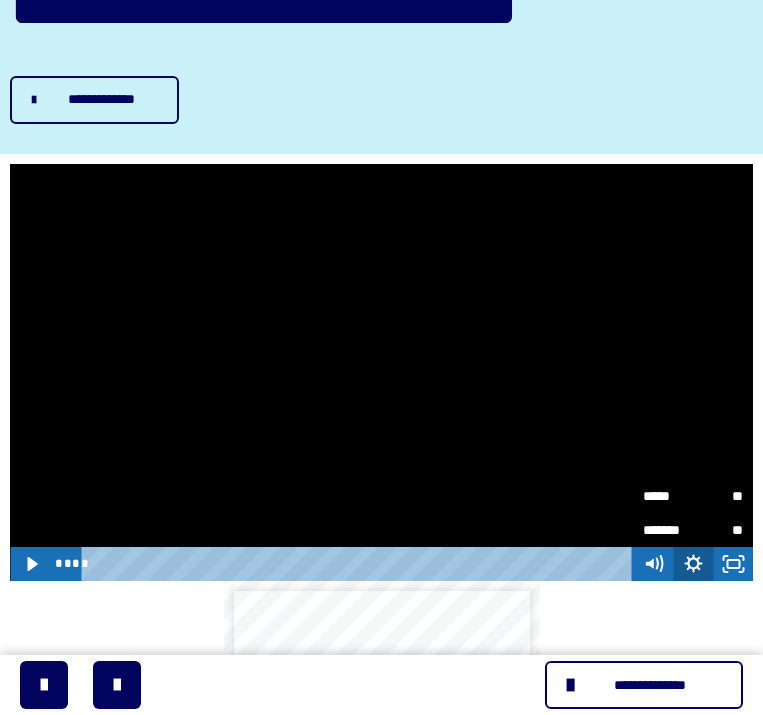 click 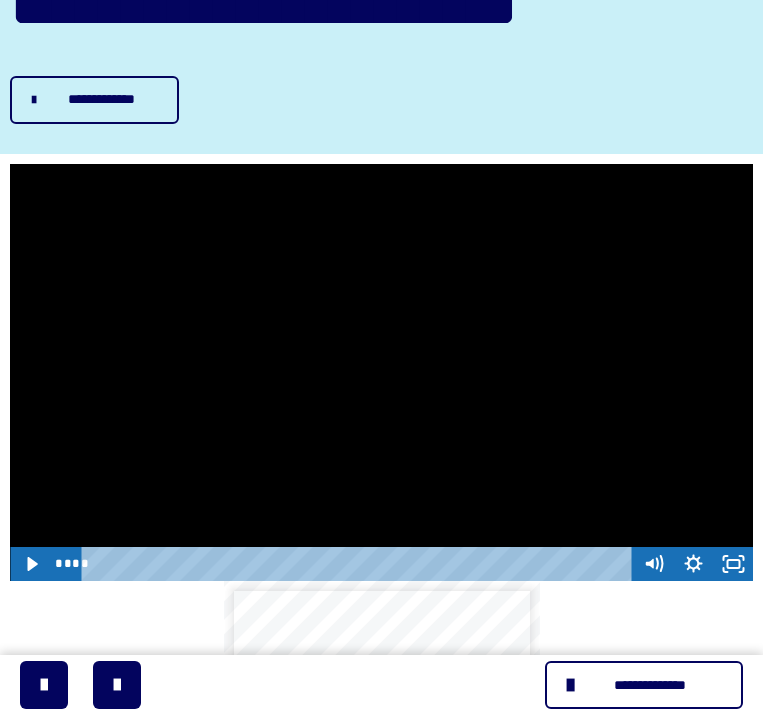 click at bounding box center [381, 373] 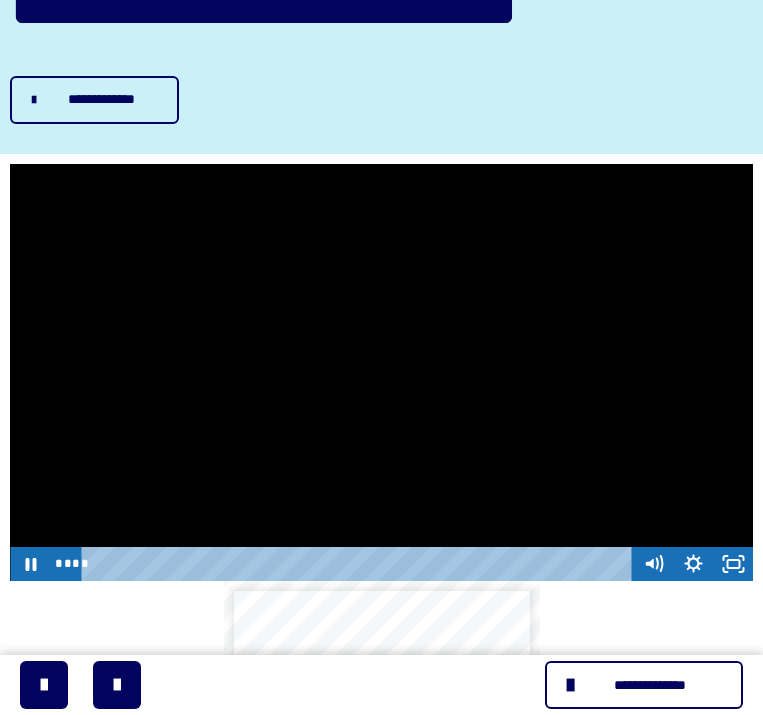click at bounding box center [381, 373] 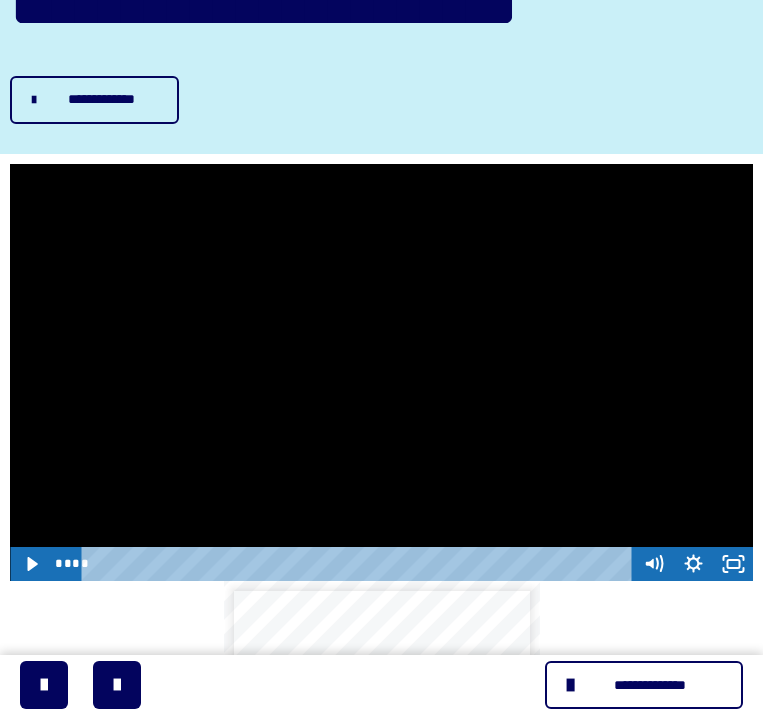 click at bounding box center (381, 373) 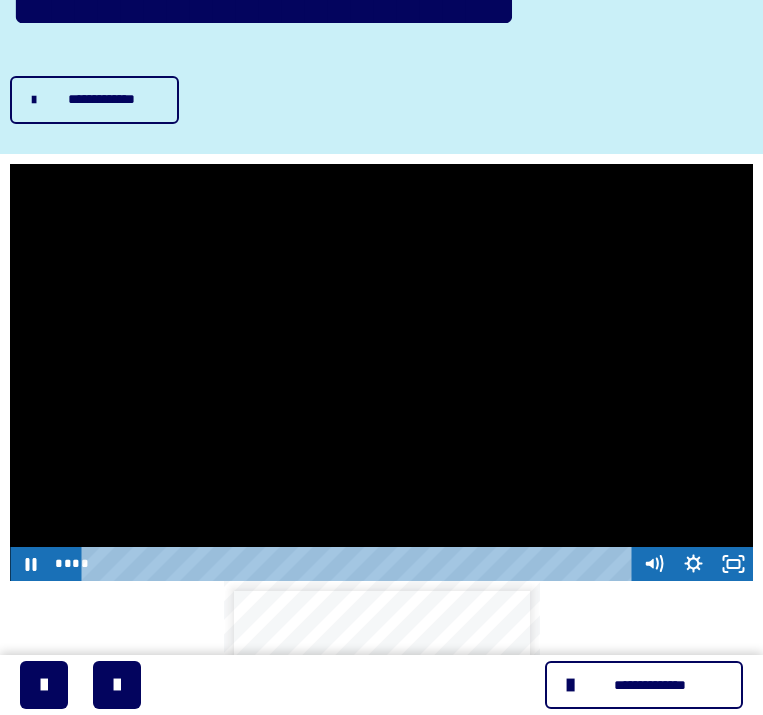 click at bounding box center (381, 373) 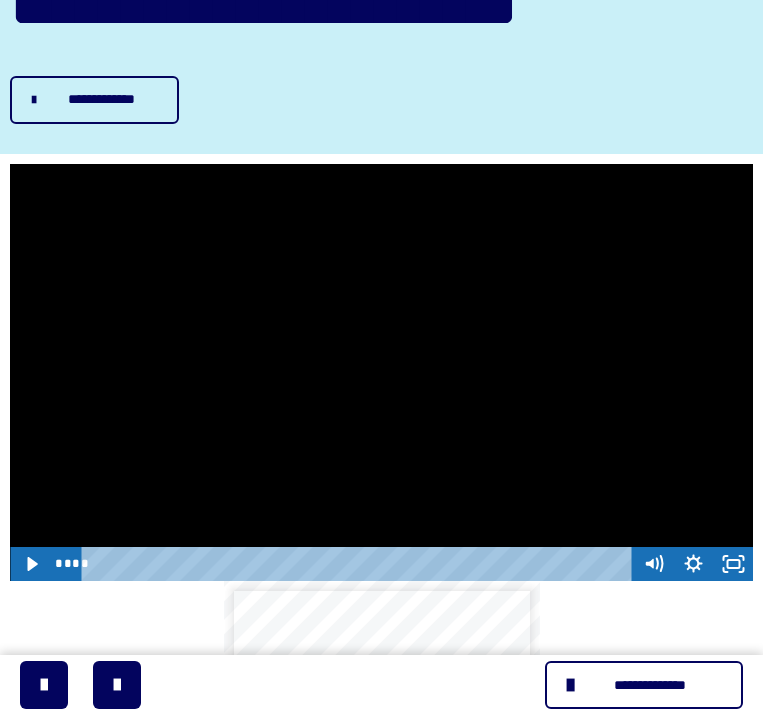 click at bounding box center [381, 373] 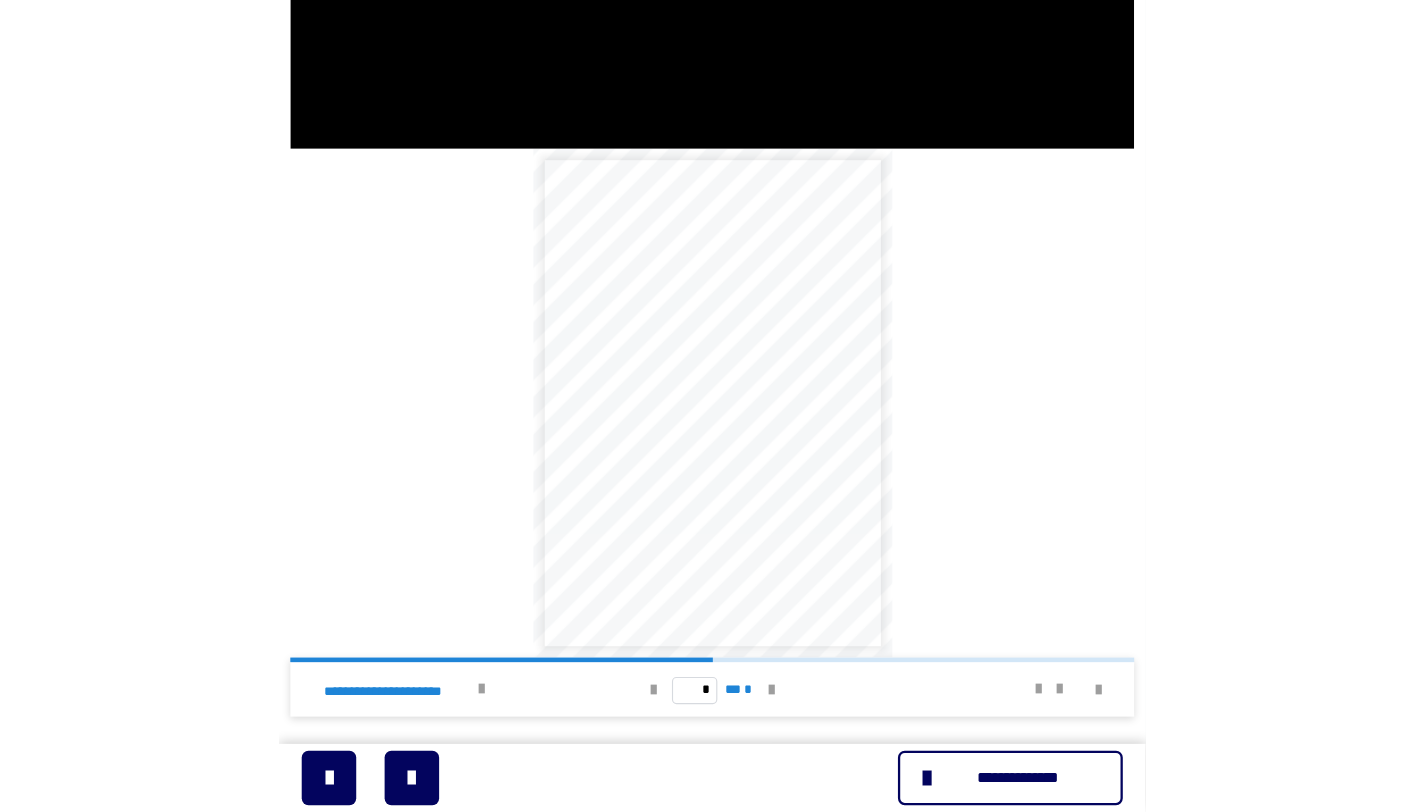 scroll, scrollTop: 758, scrollLeft: 0, axis: vertical 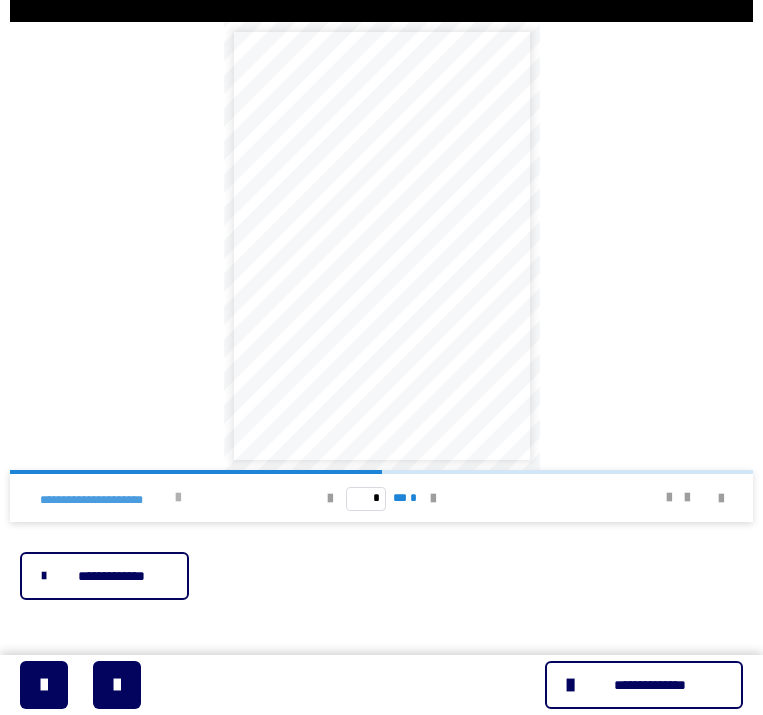 click on "**********" at bounding box center (156, 498) 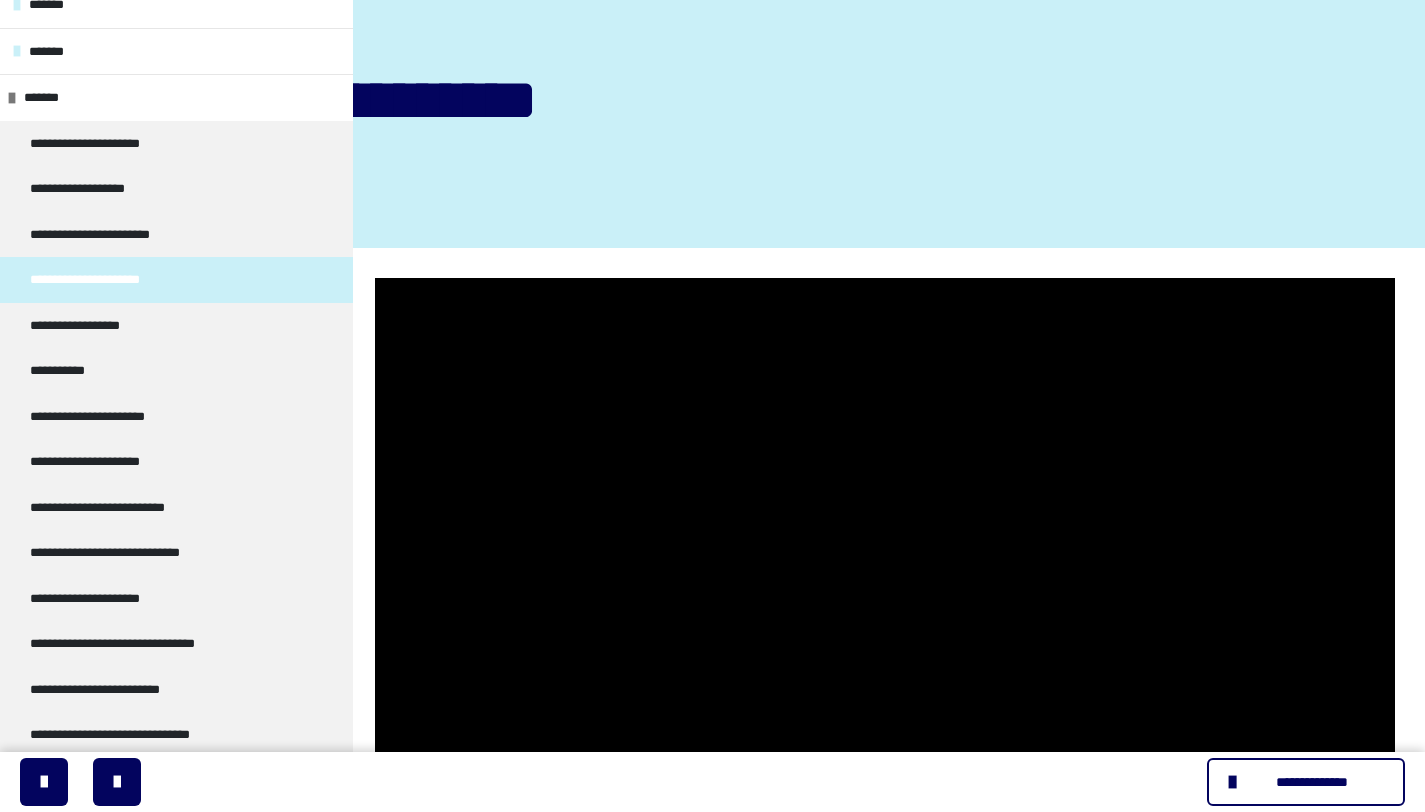 scroll, scrollTop: 0, scrollLeft: 0, axis: both 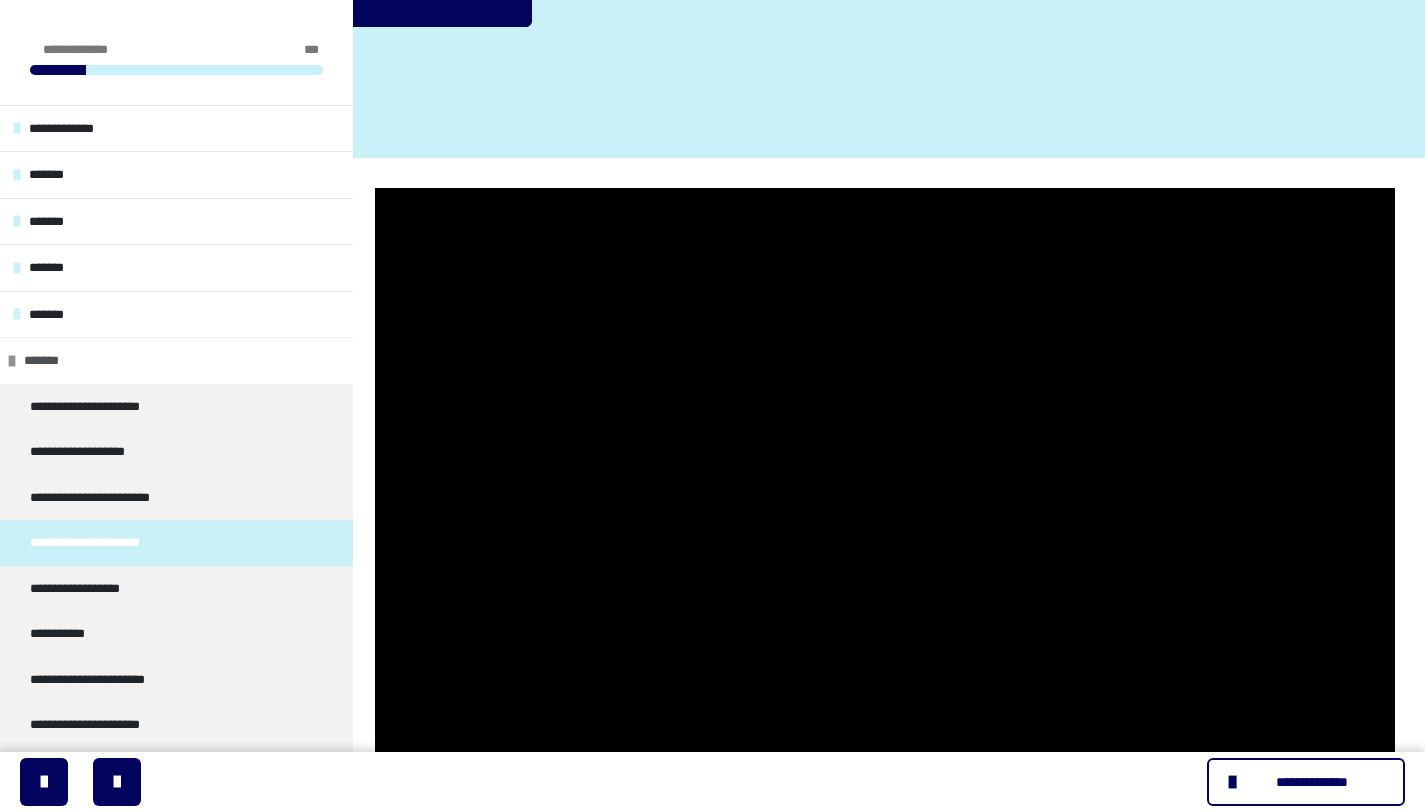 click on "*******" at bounding box center (51, 361) 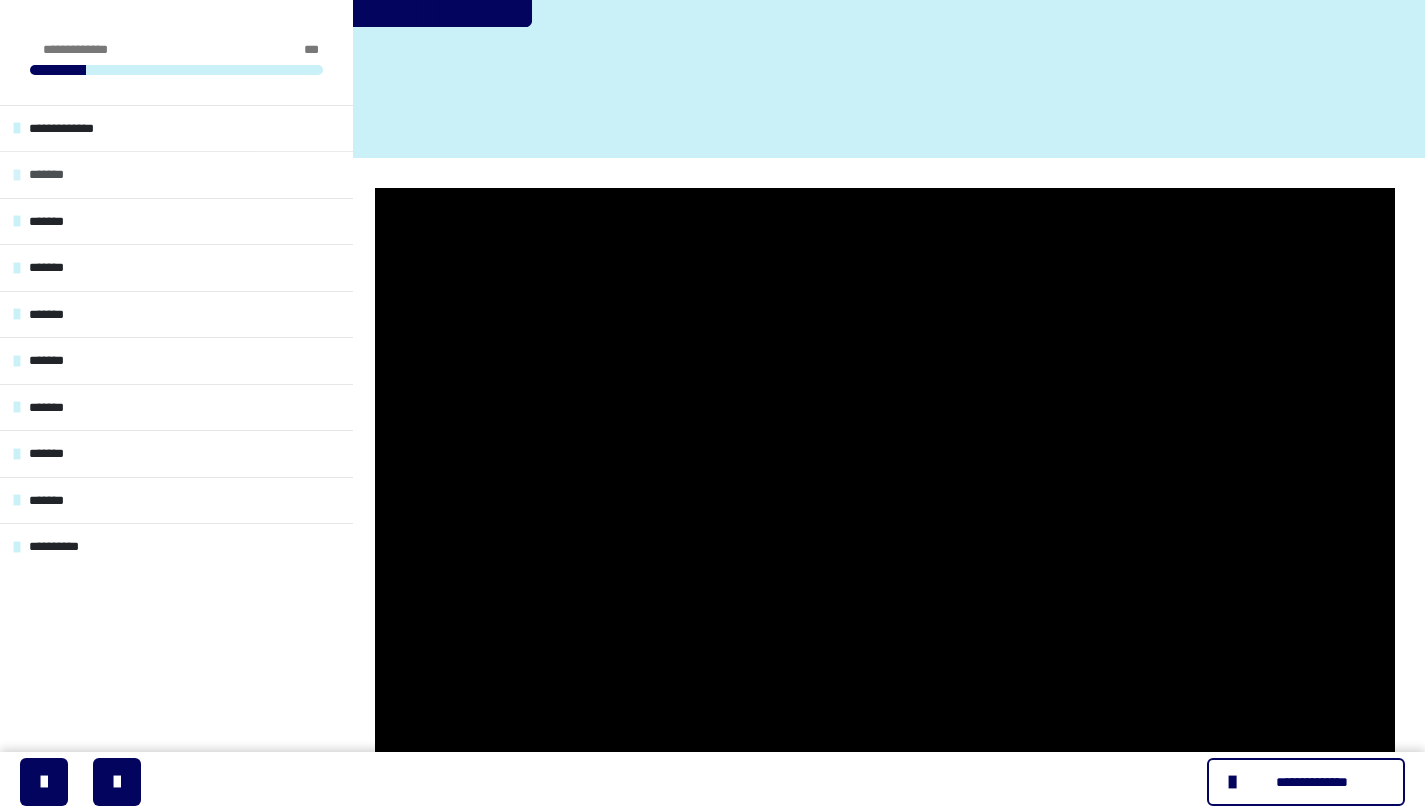 click on "*******" at bounding box center [176, 174] 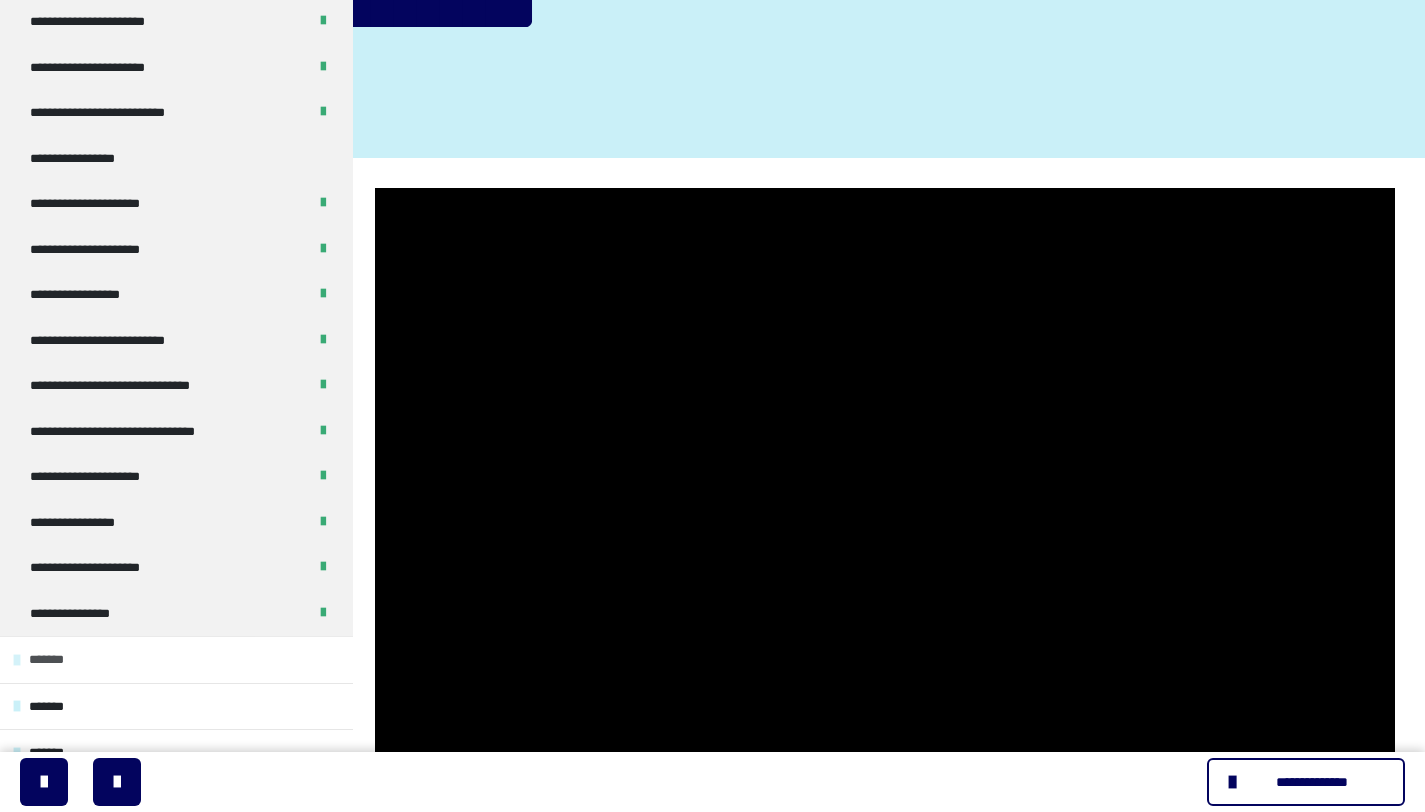 scroll, scrollTop: 338, scrollLeft: 0, axis: vertical 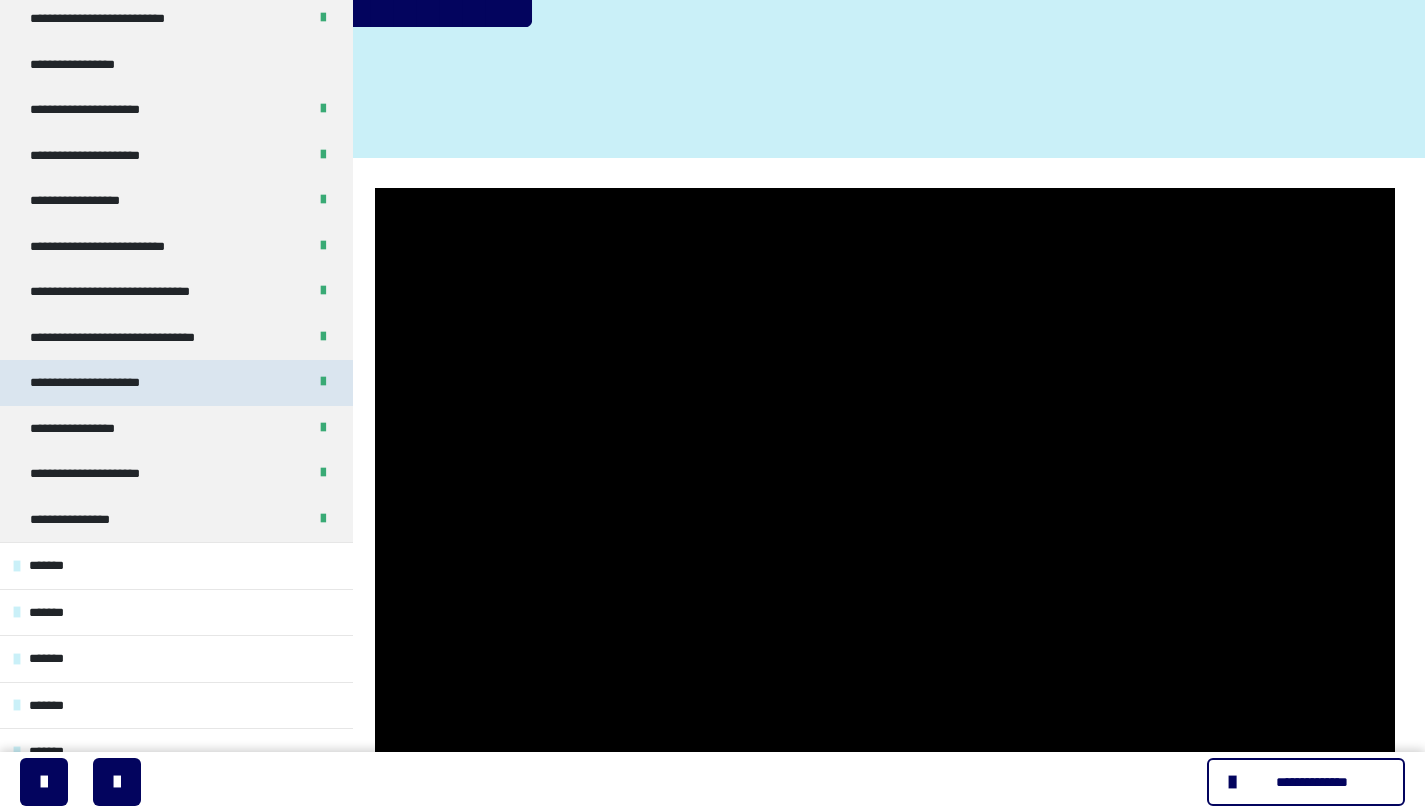 click on "**********" at bounding box center [108, 383] 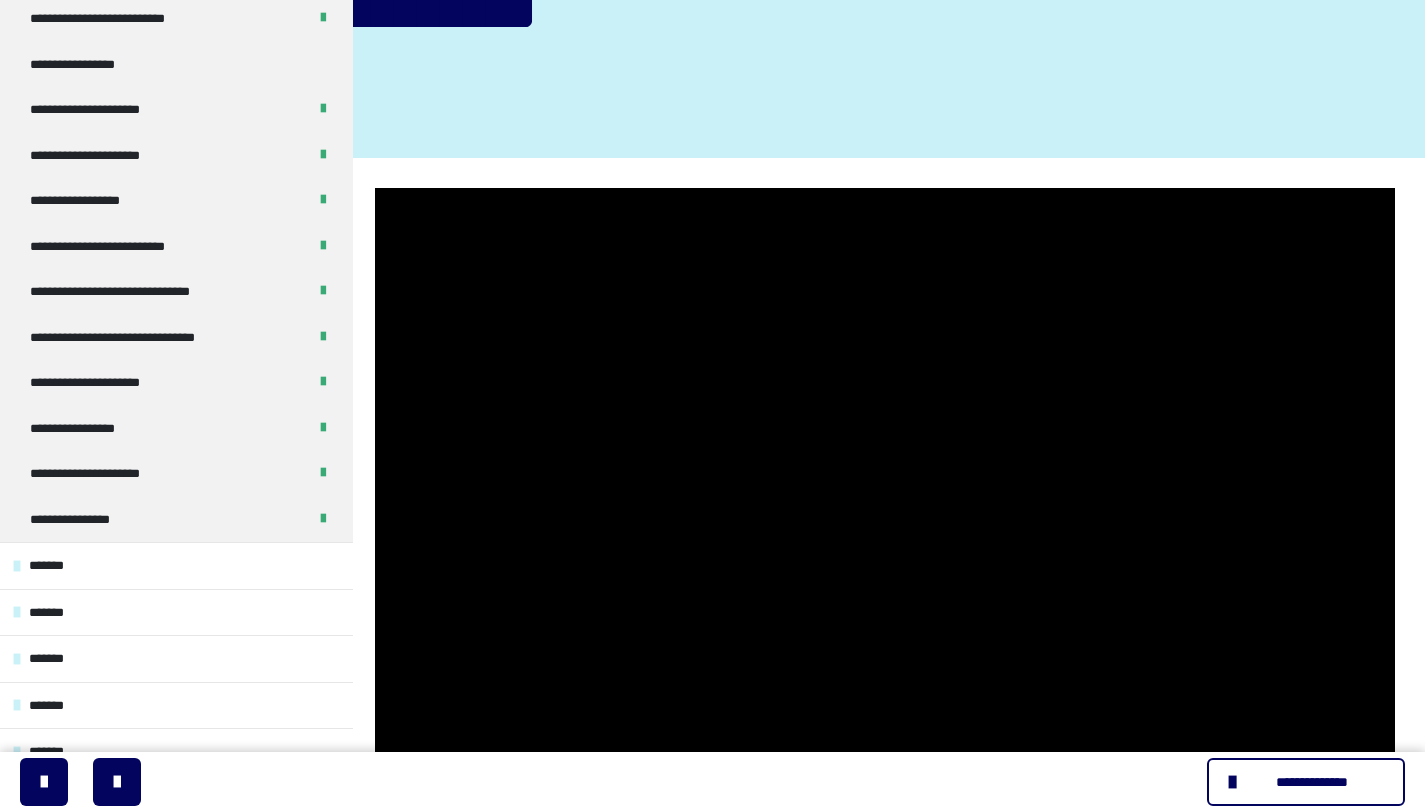 scroll, scrollTop: 0, scrollLeft: 0, axis: both 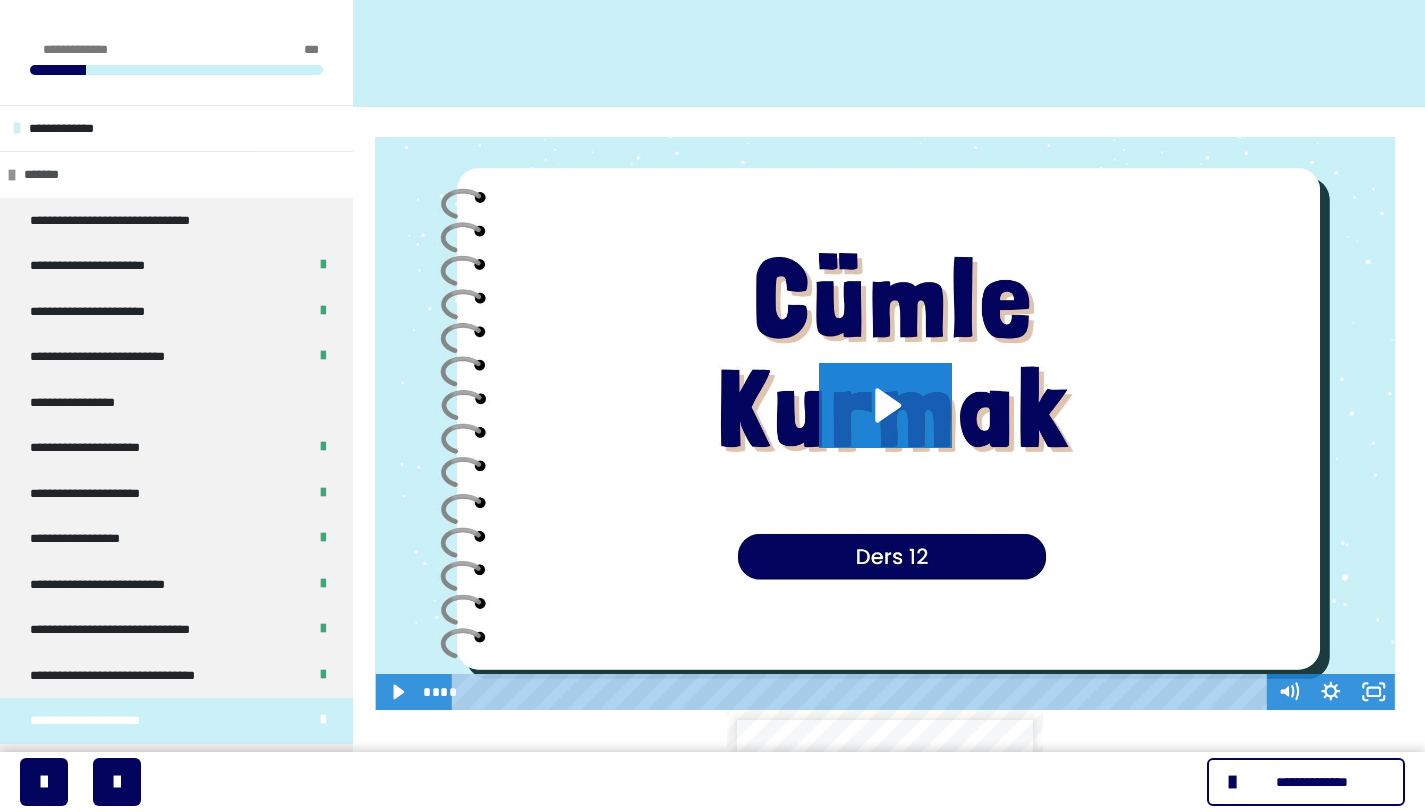 click on "*******" at bounding box center (176, 174) 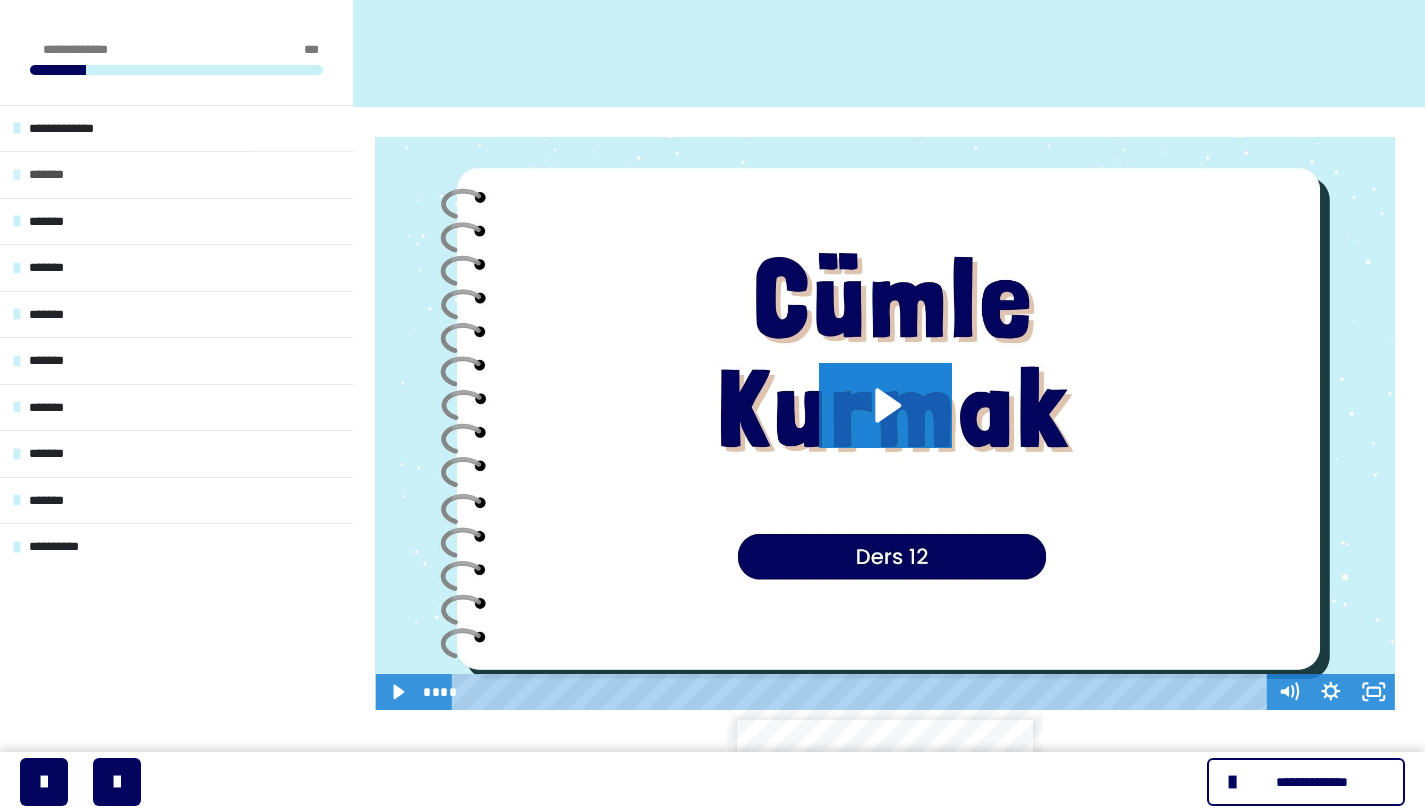 click on "*******" at bounding box center [176, 174] 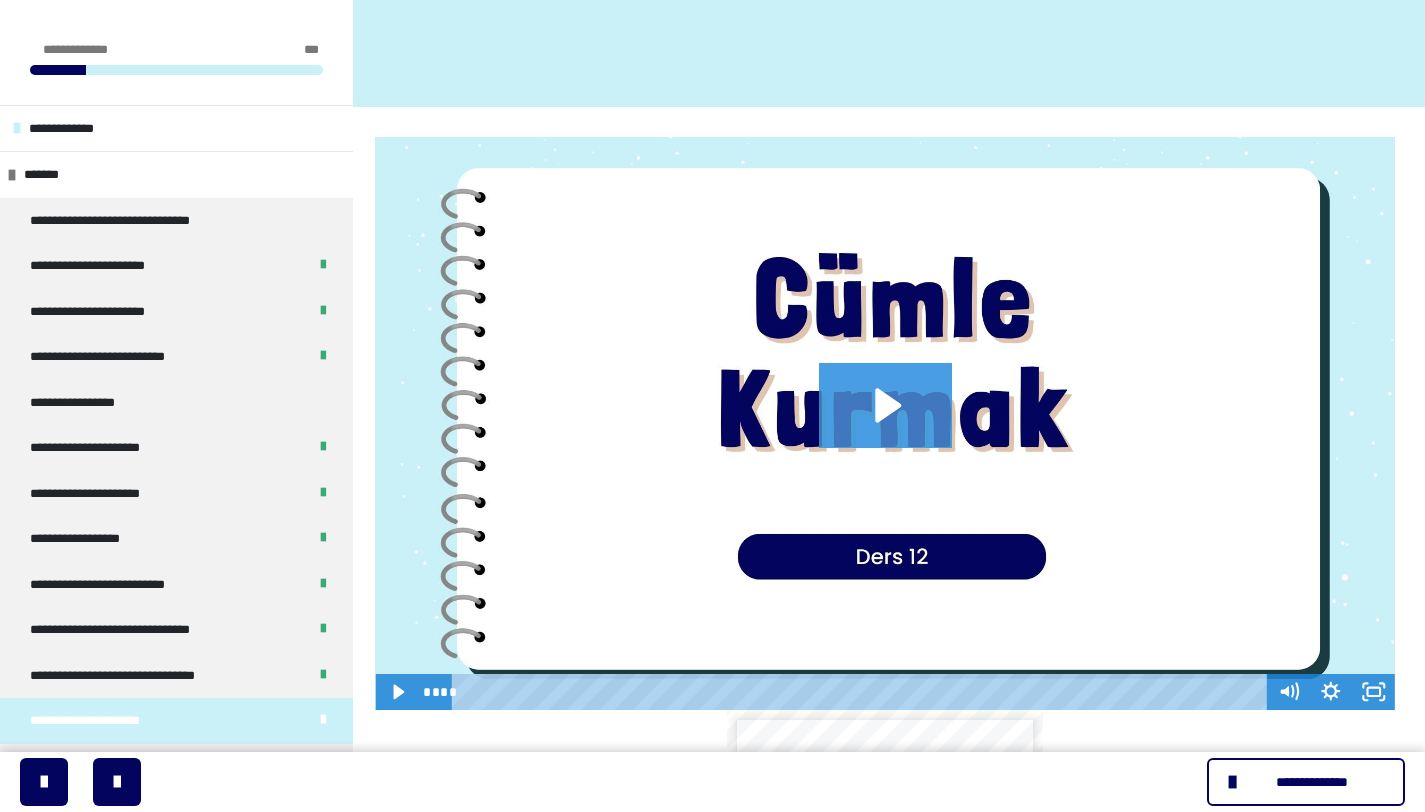 click 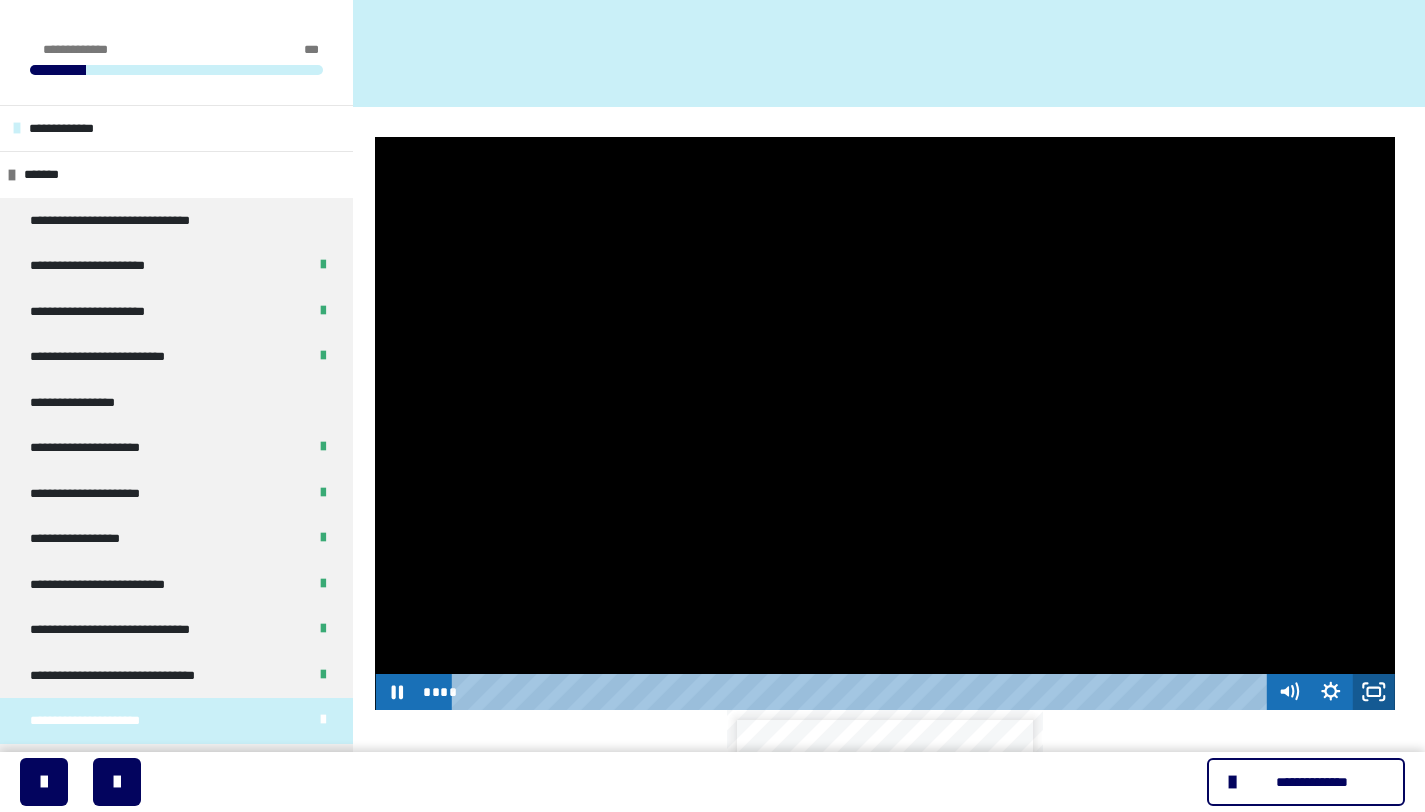 click 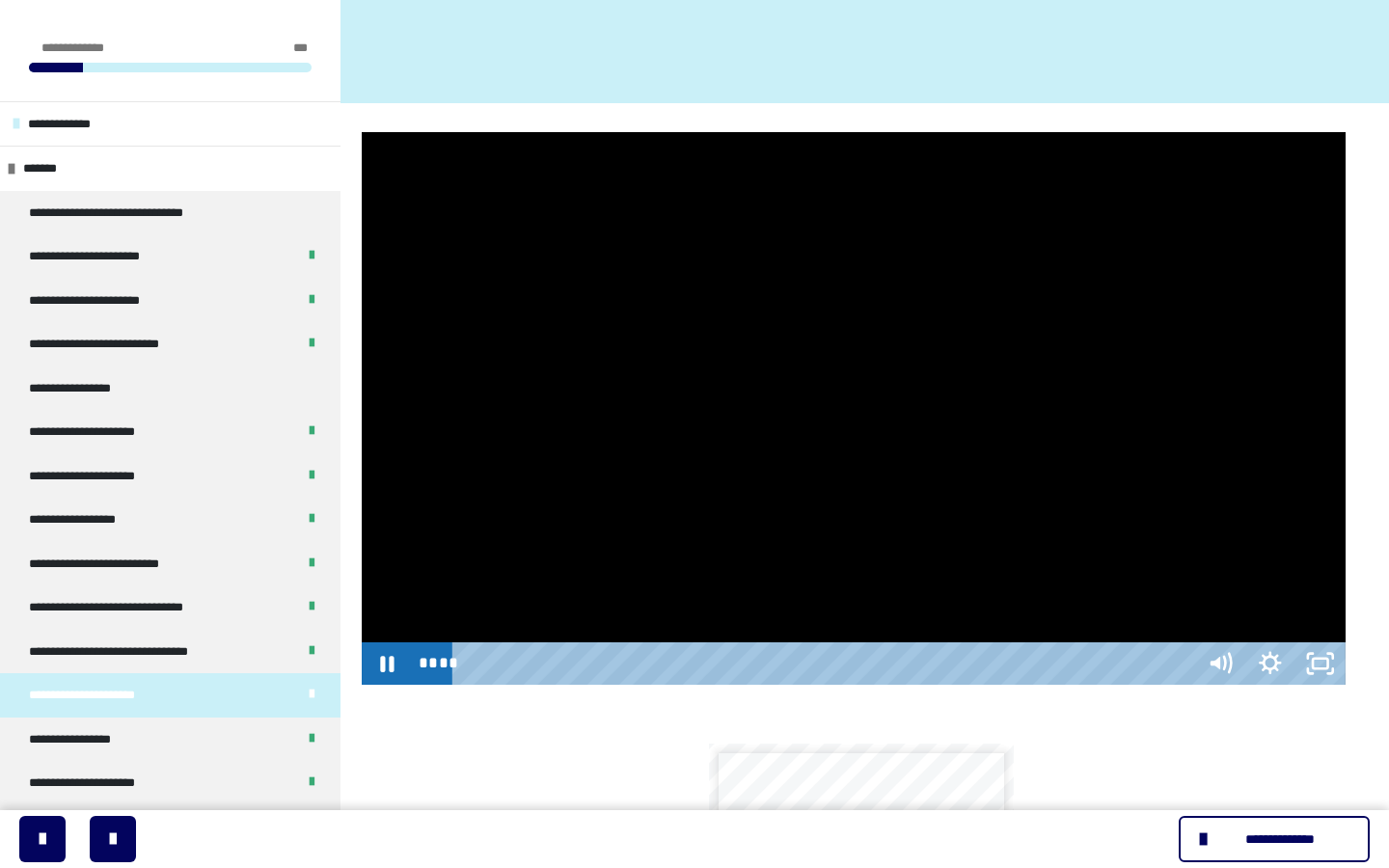 type 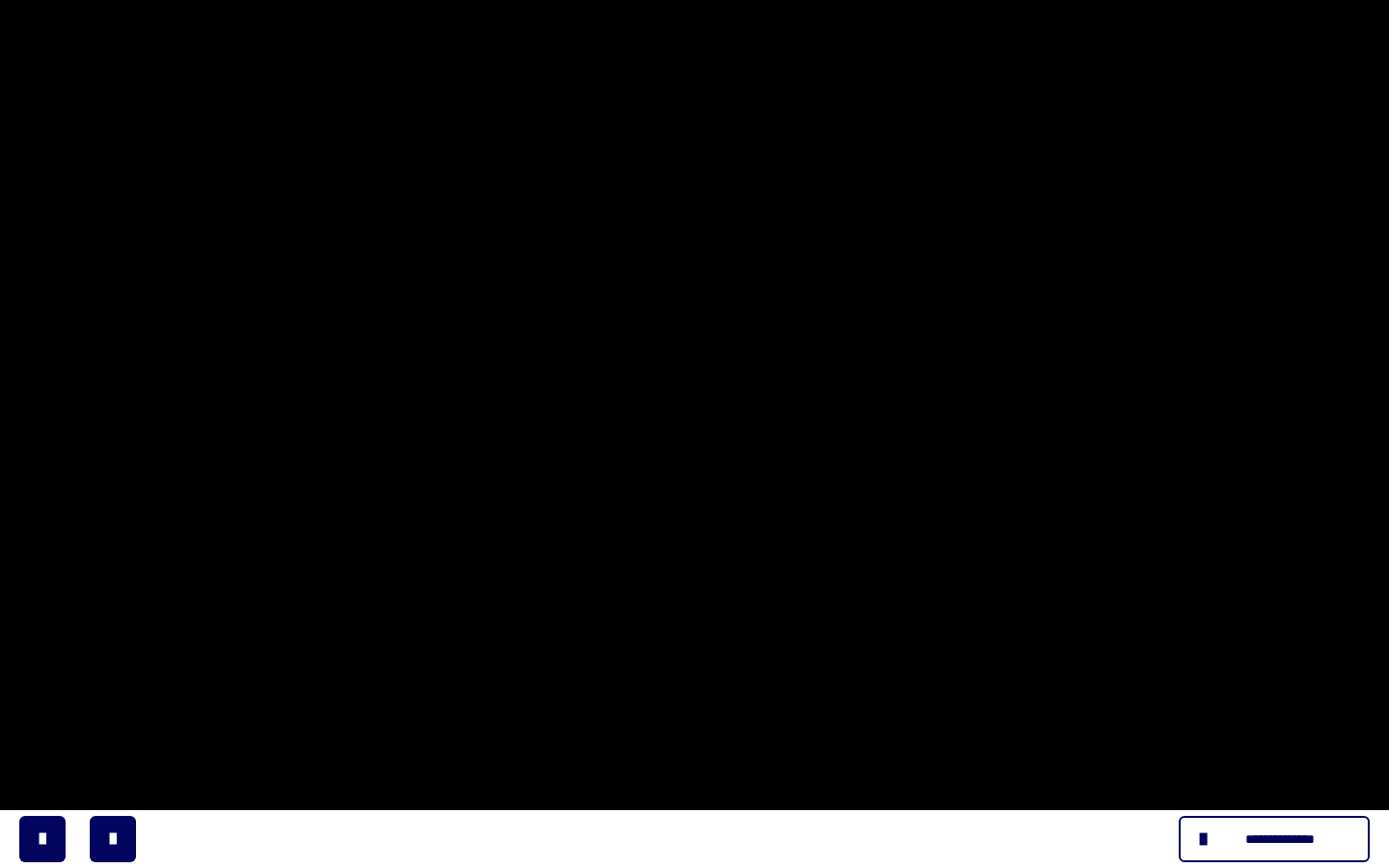 click at bounding box center [694, 434] 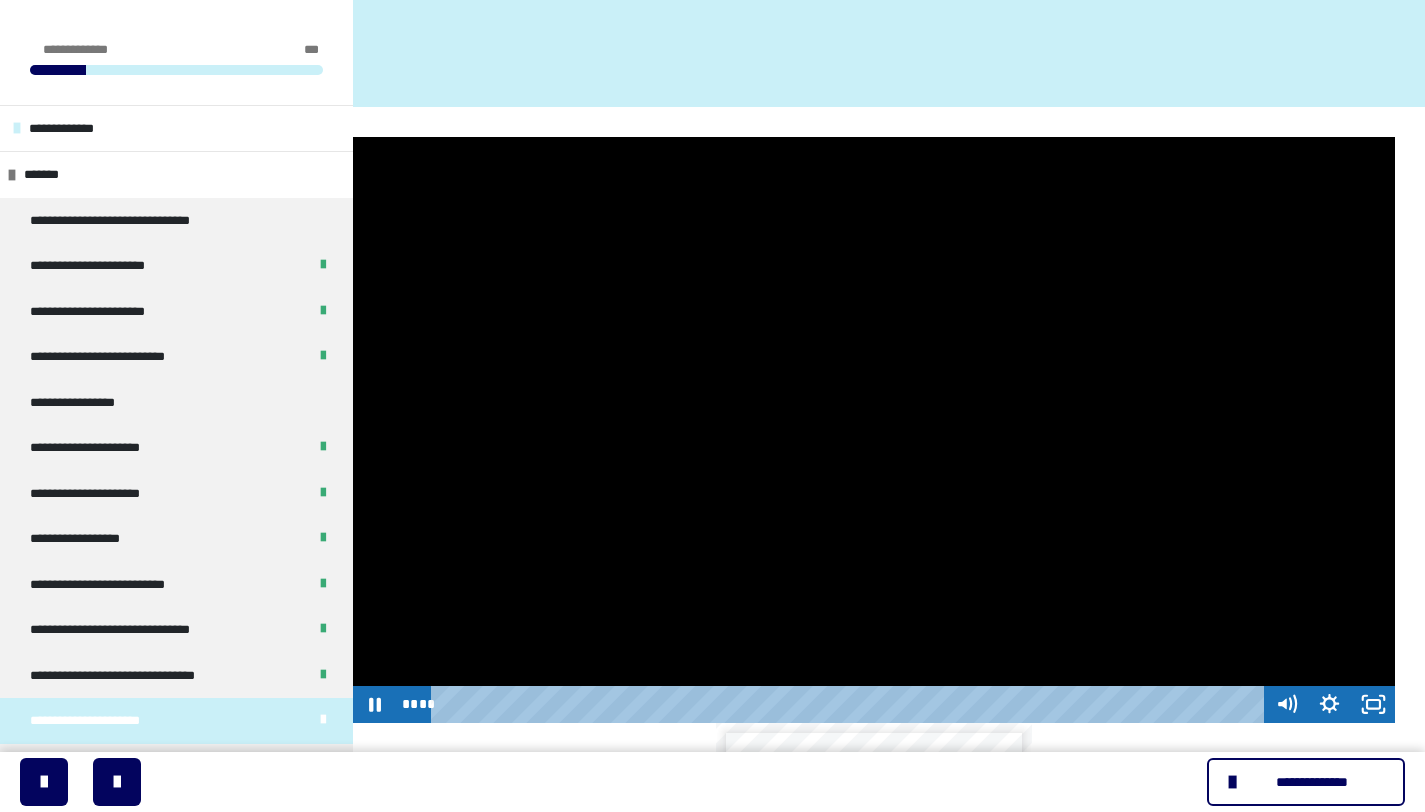 click at bounding box center (874, 430) 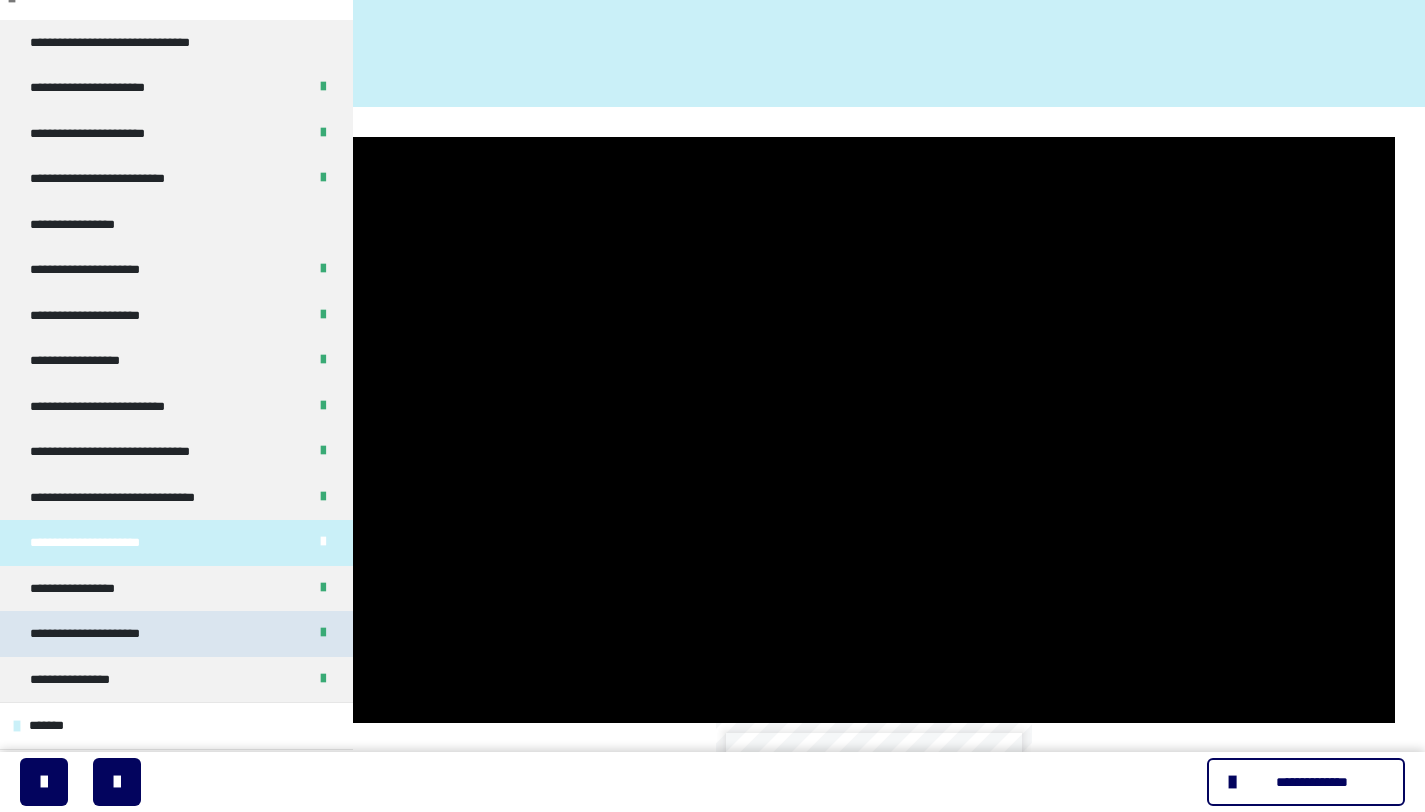 scroll, scrollTop: 192, scrollLeft: 0, axis: vertical 